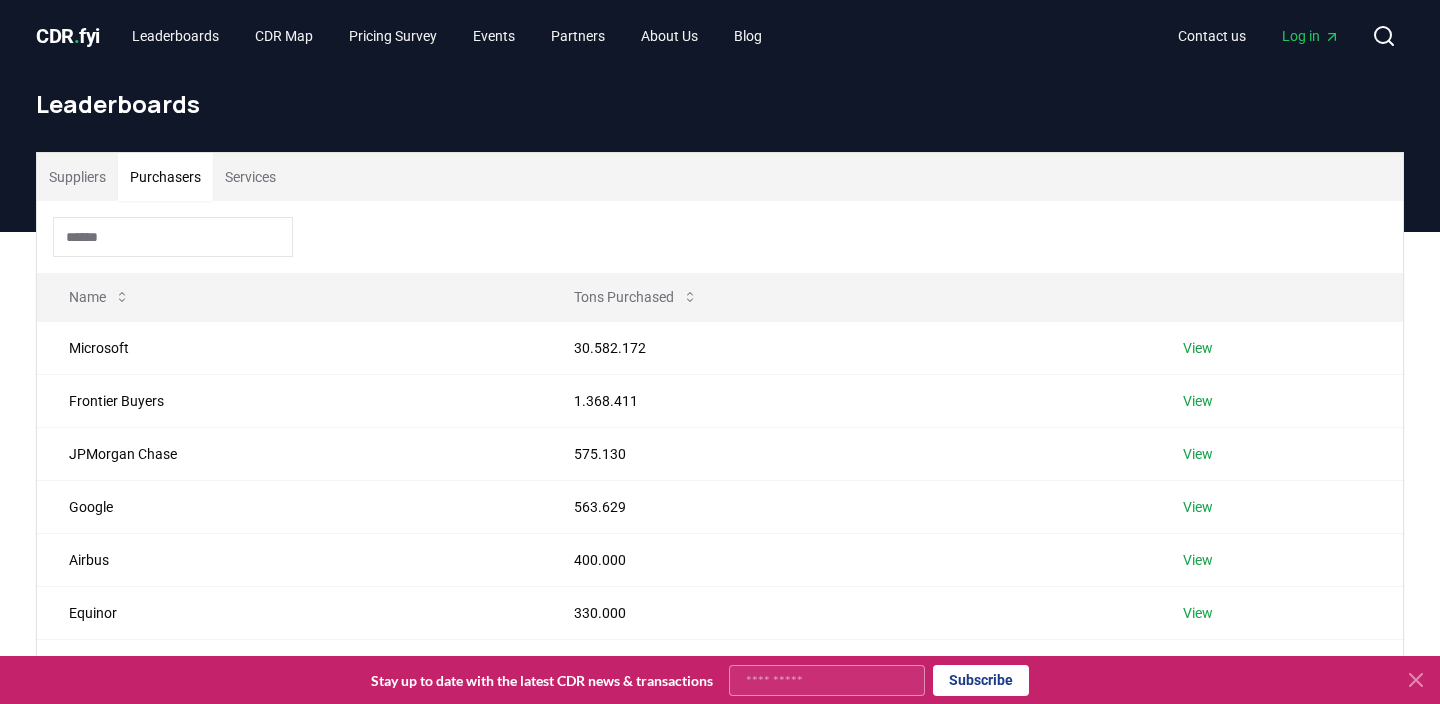 scroll, scrollTop: 0, scrollLeft: 0, axis: both 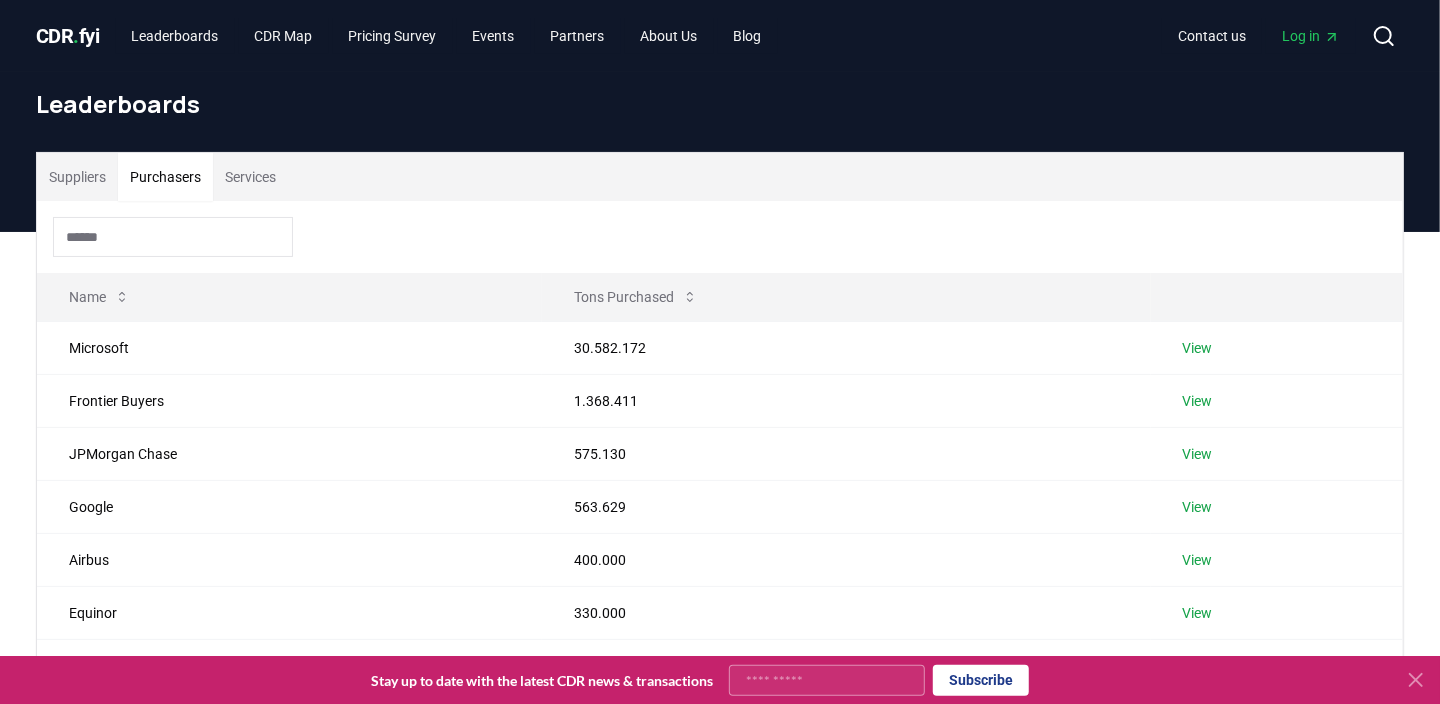 click on "Purchasers" at bounding box center [165, 177] 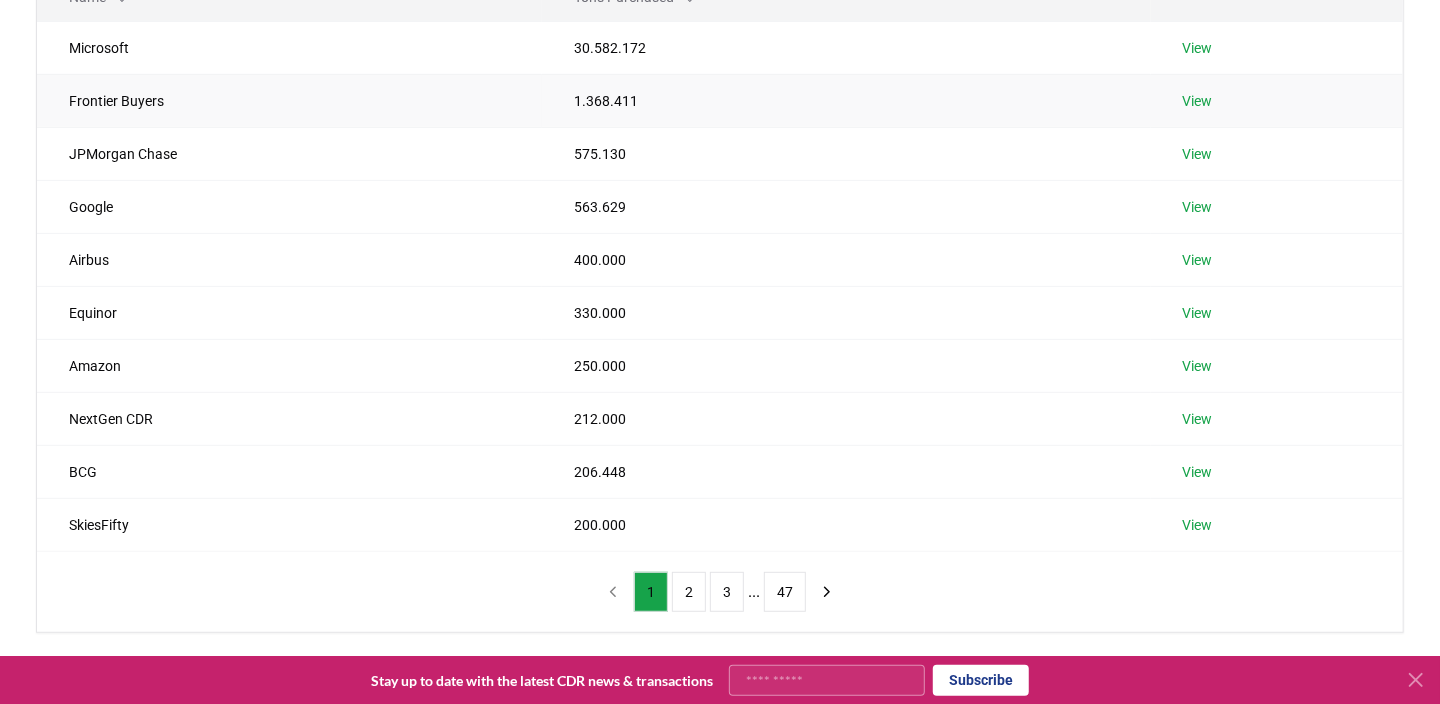 scroll, scrollTop: 200, scrollLeft: 0, axis: vertical 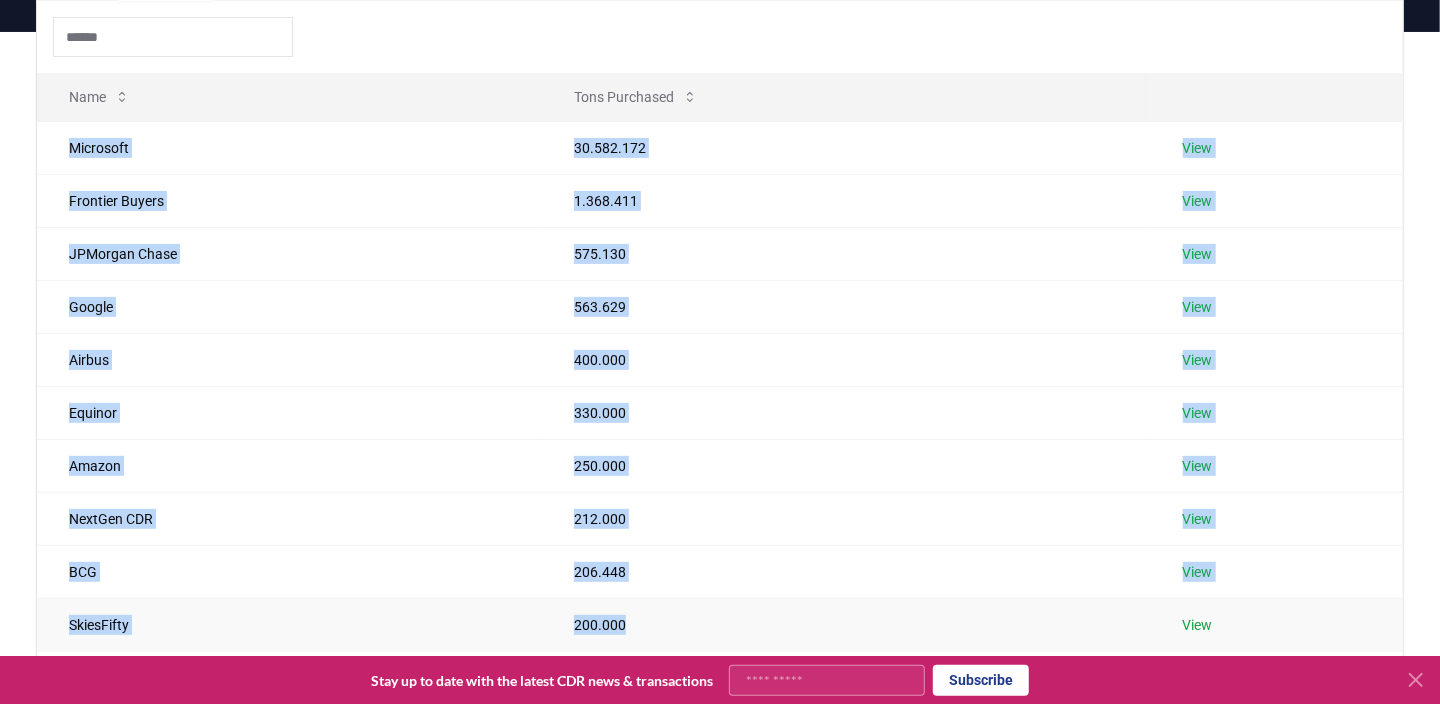 drag, startPoint x: 69, startPoint y: 143, endPoint x: 697, endPoint y: 627, distance: 792.8682 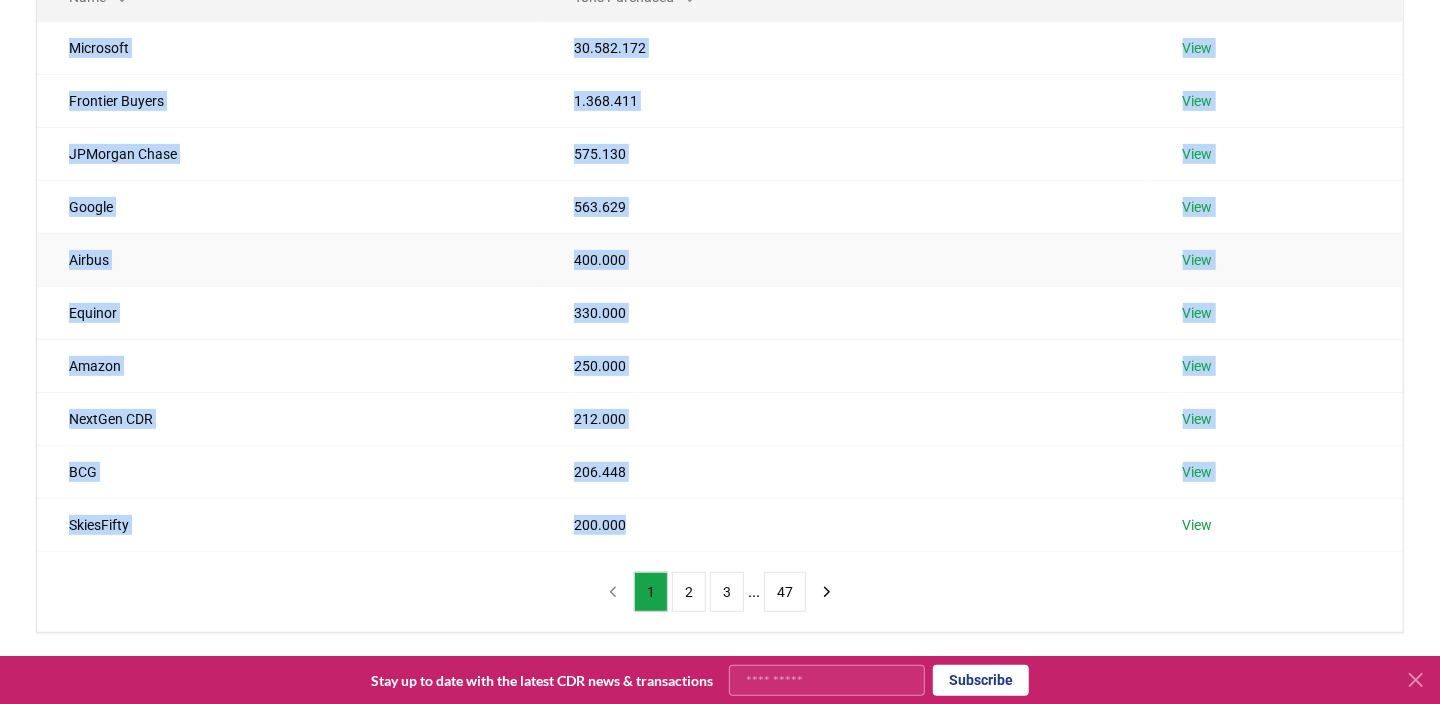 scroll, scrollTop: 200, scrollLeft: 0, axis: vertical 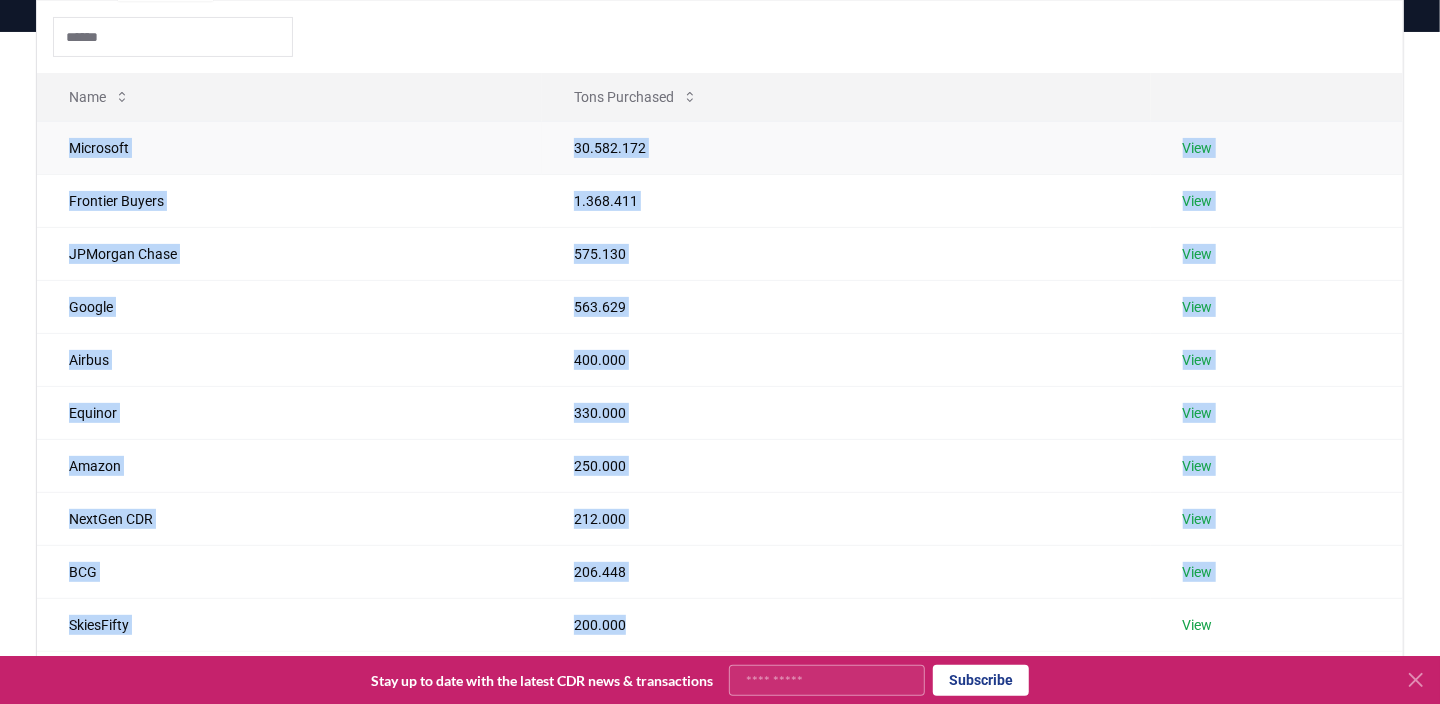 copy on "[COMPANY] 30.582.172 View [COMPANY] 1.368.411 View [COMPANY] 575.130 View [COMPANY] 563.629 View [COMPANY] 400.000 View [COMPANY] 330.000 View [COMPANY] 250.000 View [COMPANY] 212.000 View [COMPANY] 206.448 View [COMPANY] 200.000" 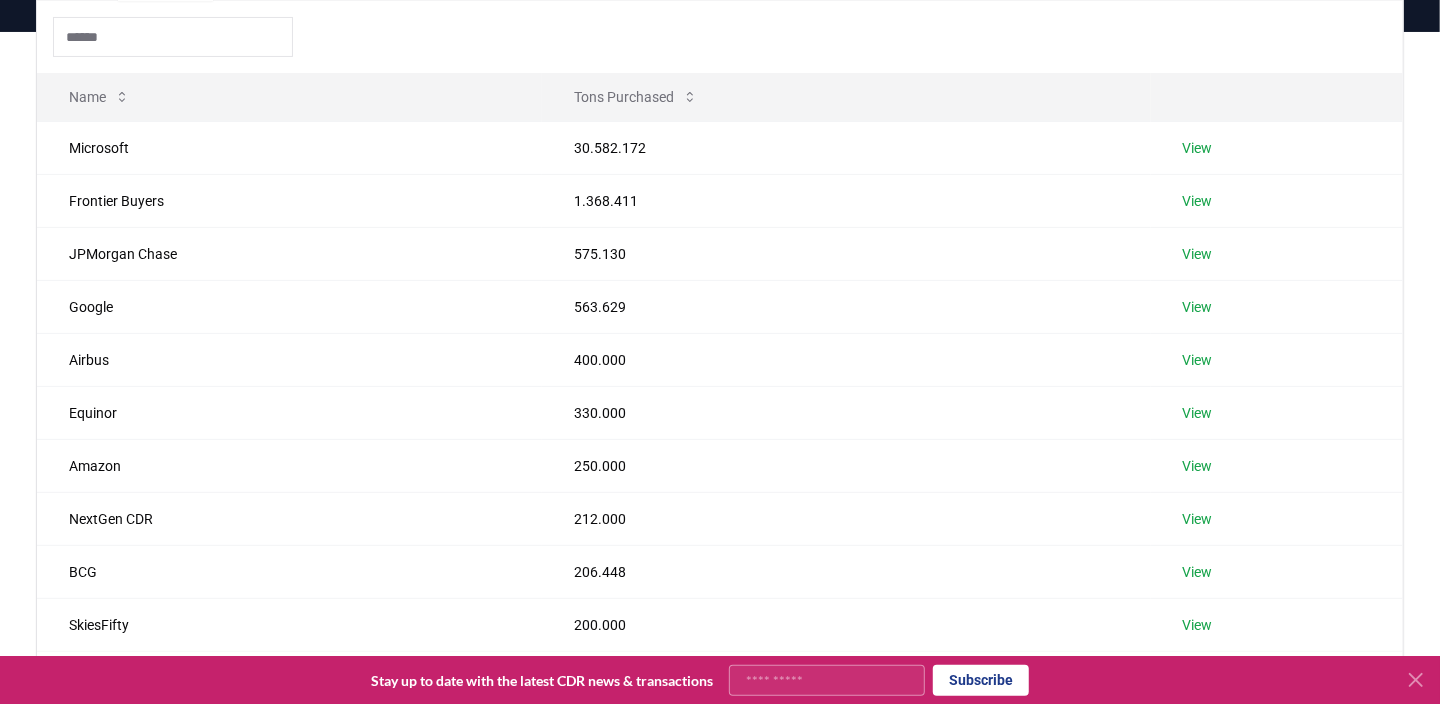 click at bounding box center [720, 37] 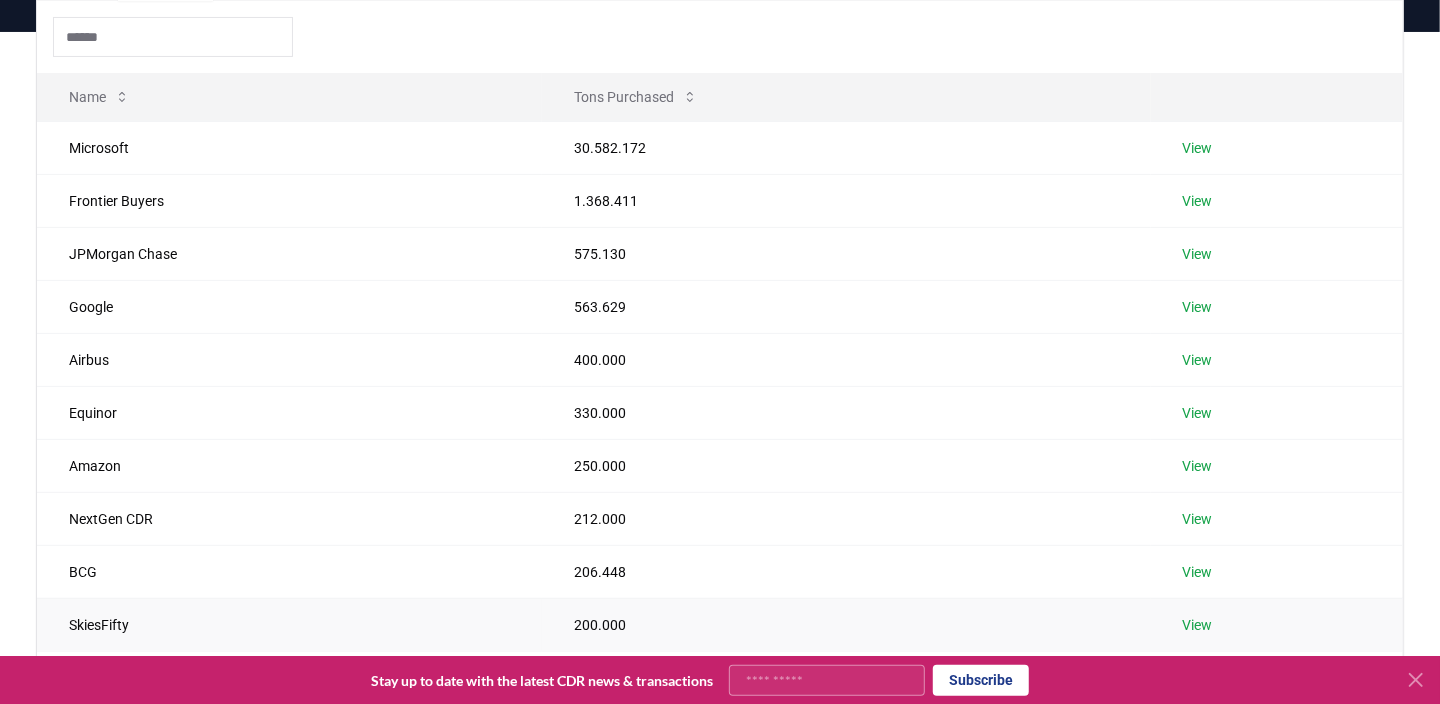 scroll, scrollTop: 400, scrollLeft: 0, axis: vertical 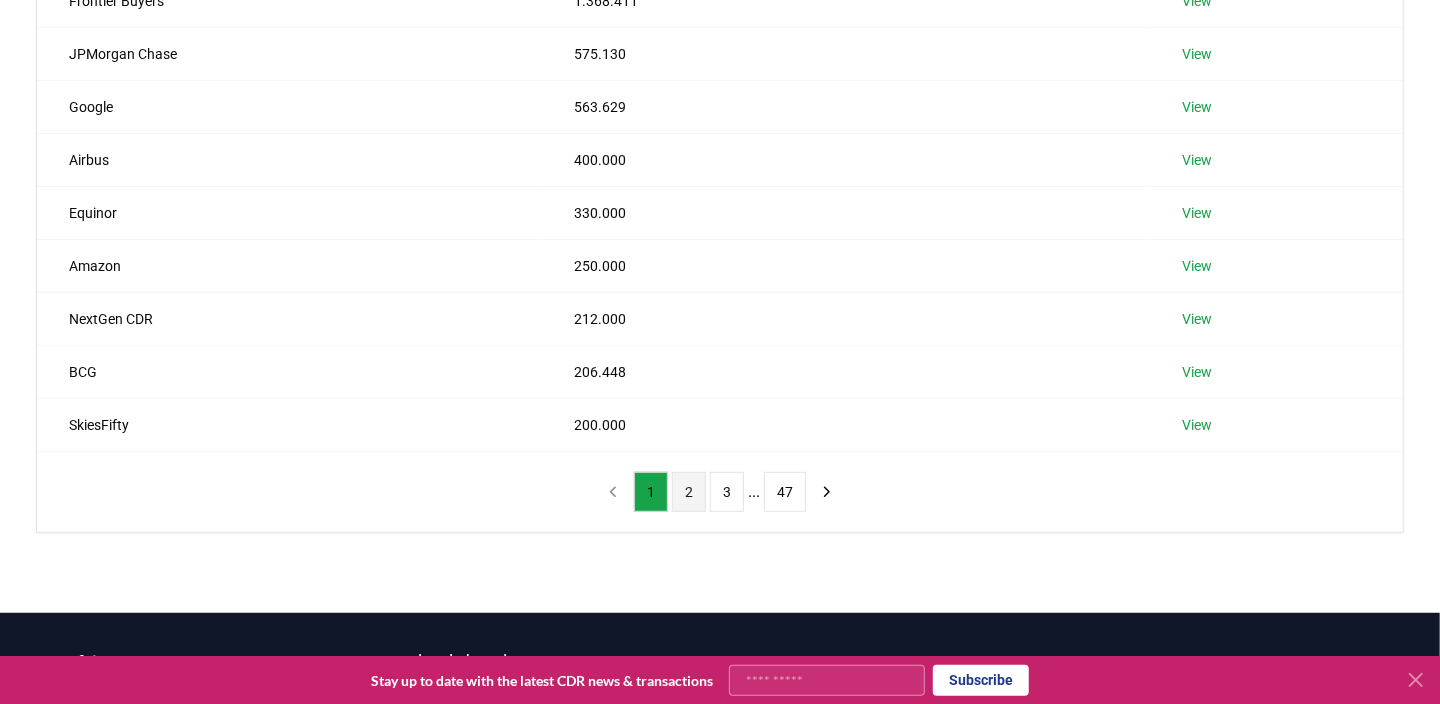 click on "2" at bounding box center [689, 492] 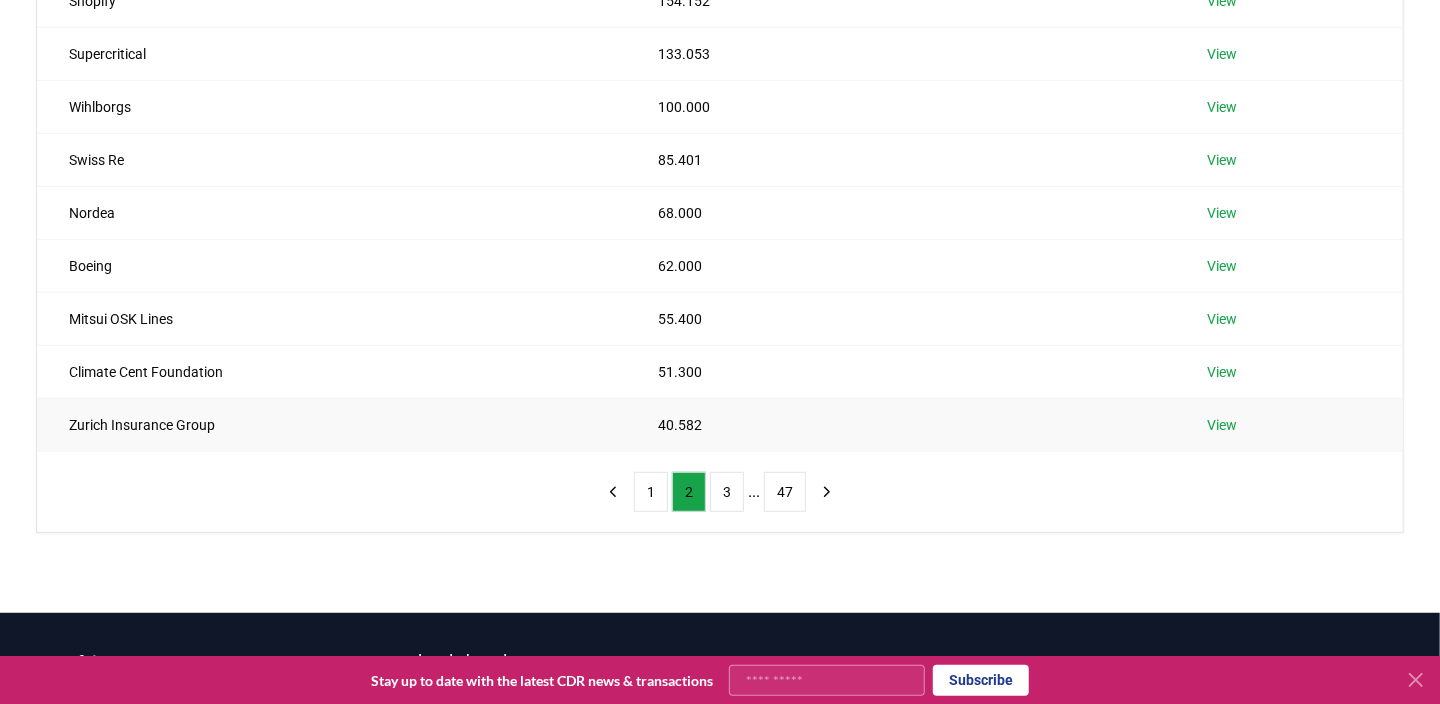 scroll, scrollTop: 100, scrollLeft: 0, axis: vertical 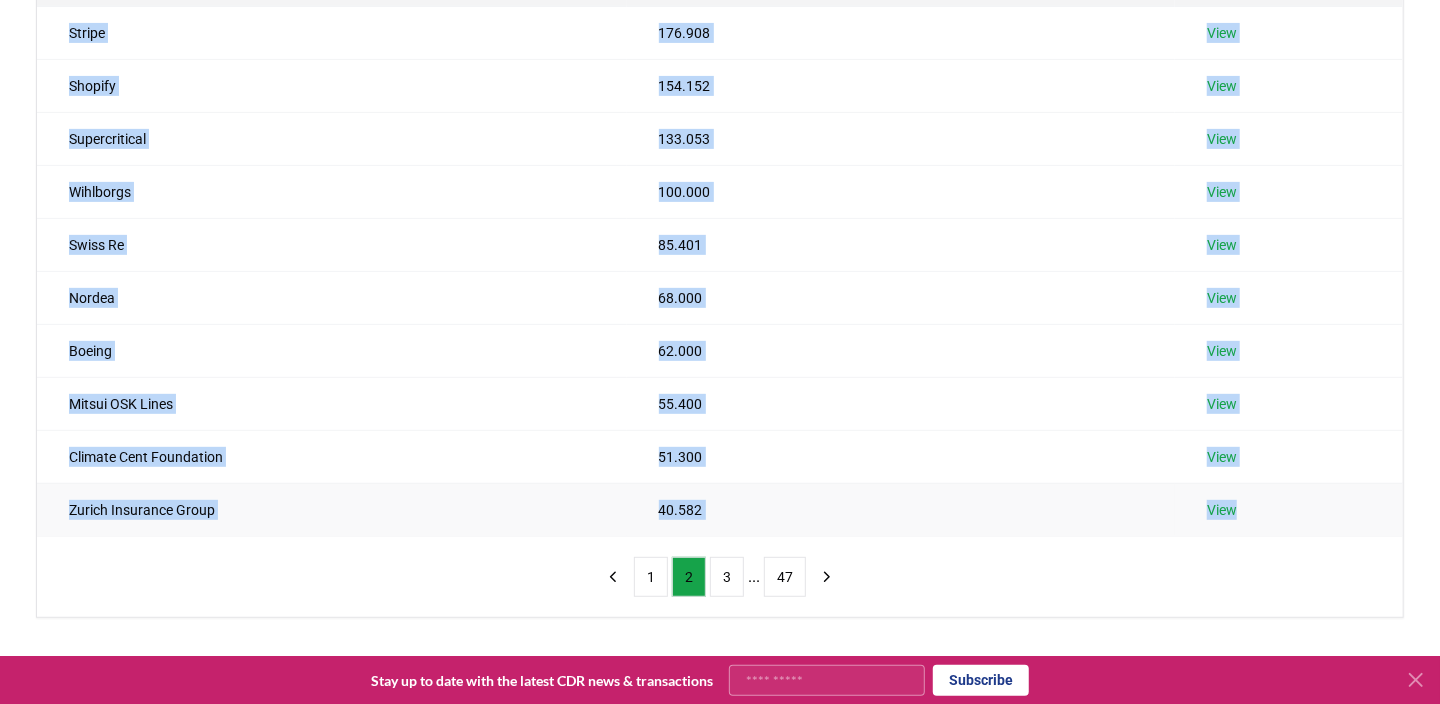 drag, startPoint x: 67, startPoint y: 241, endPoint x: 1297, endPoint y: 507, distance: 1258.434 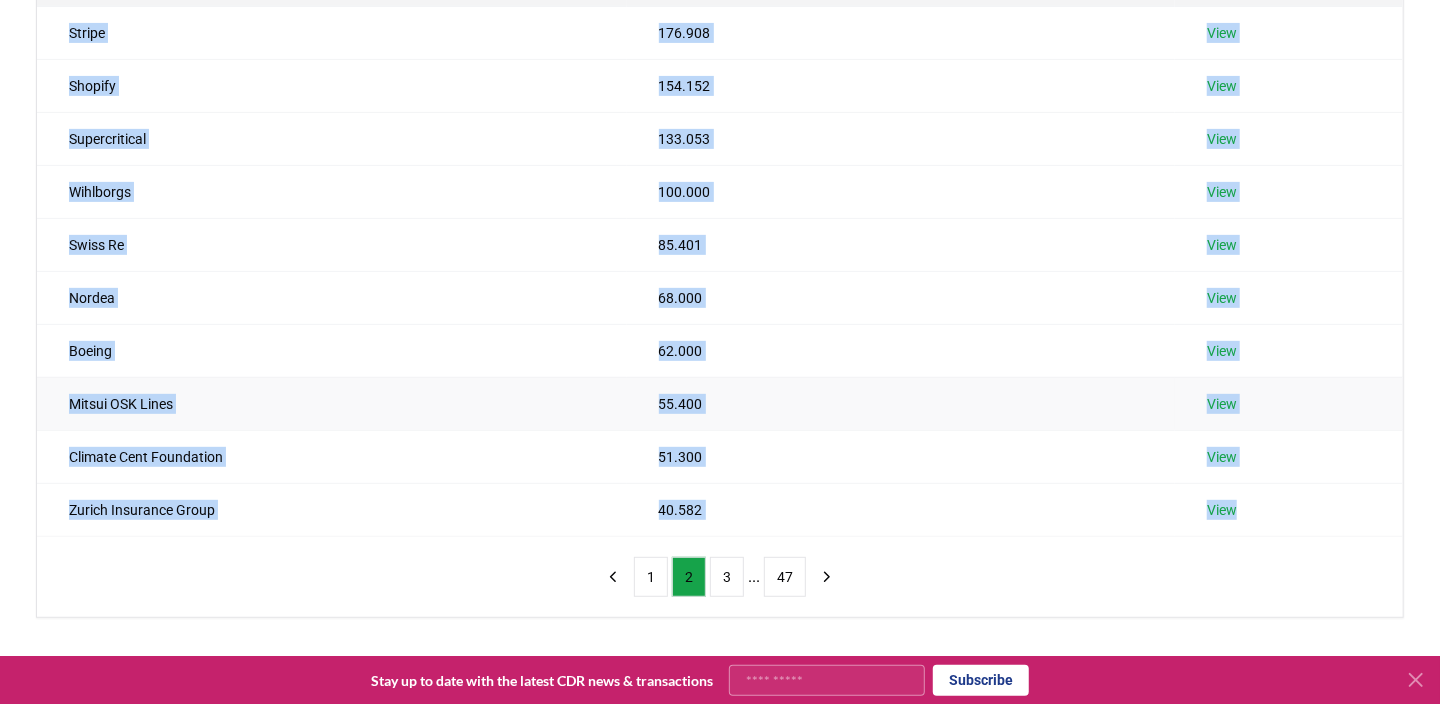 copy on "[COMPANY] 176.908 View [COMPANY] 154.152 View [COMPANY] 133.053 View [COMPANY] 100.000 View [COMPANY] 85.401 View [COMPANY] 68.000 View [COMPANY] 62.000 View [COMPANY] 55.400 View [COMPANY] 51.300 View [COMPANY] 40.582 View" 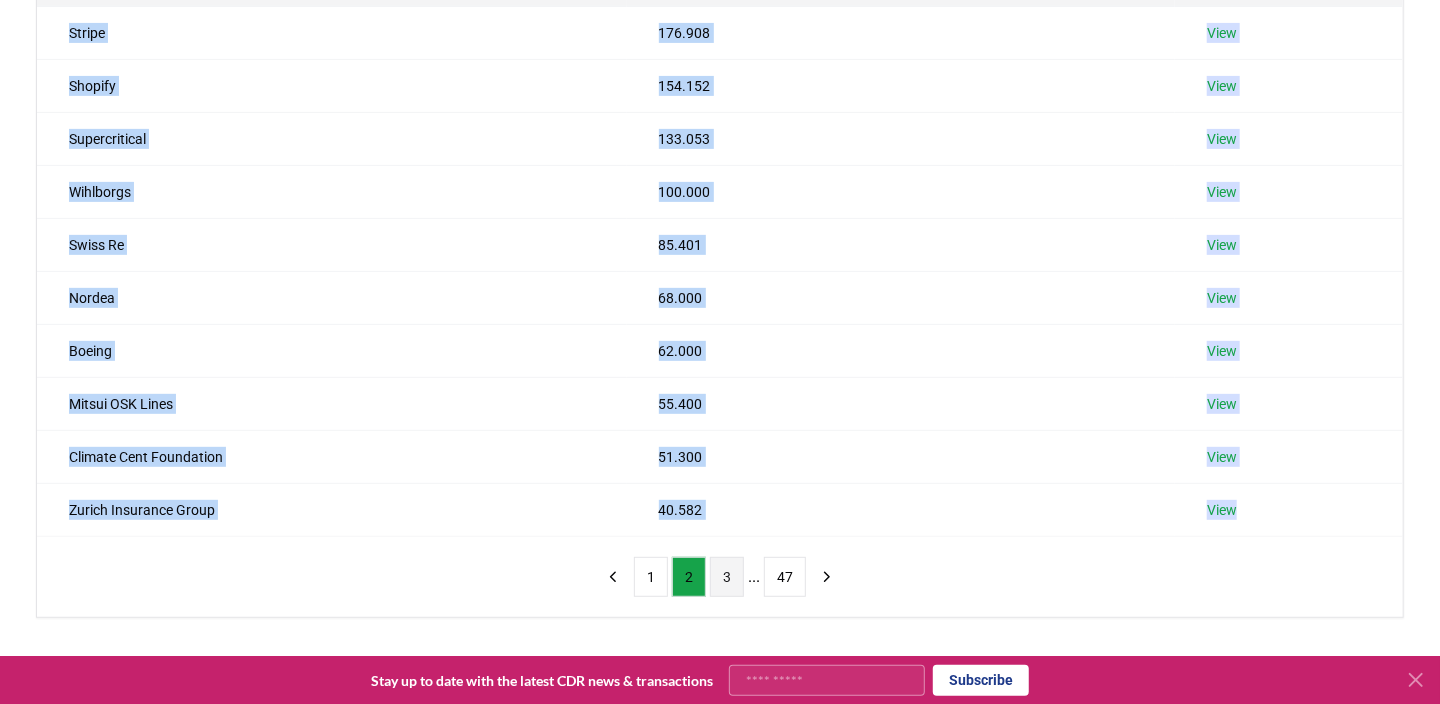click on "3" at bounding box center (727, 577) 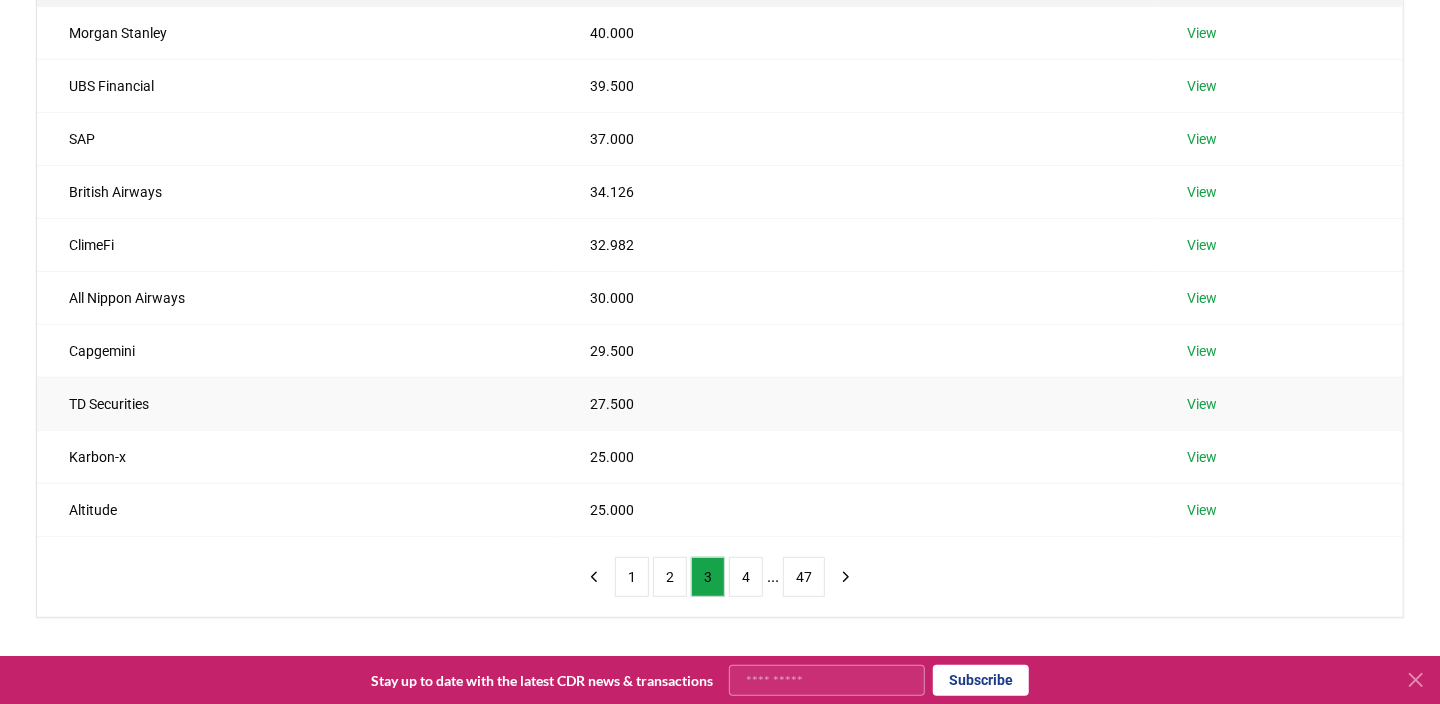scroll, scrollTop: 0, scrollLeft: 0, axis: both 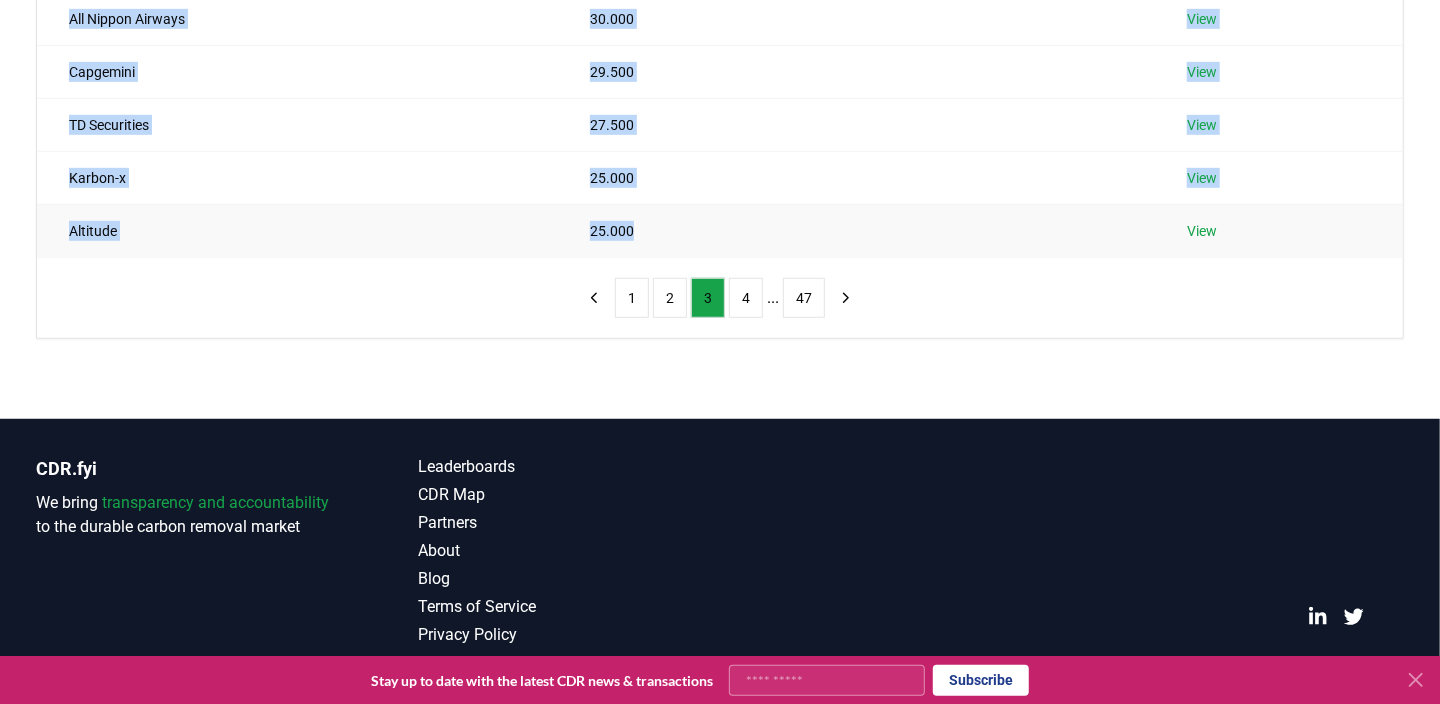 drag, startPoint x: 68, startPoint y: 344, endPoint x: 647, endPoint y: 226, distance: 590.90186 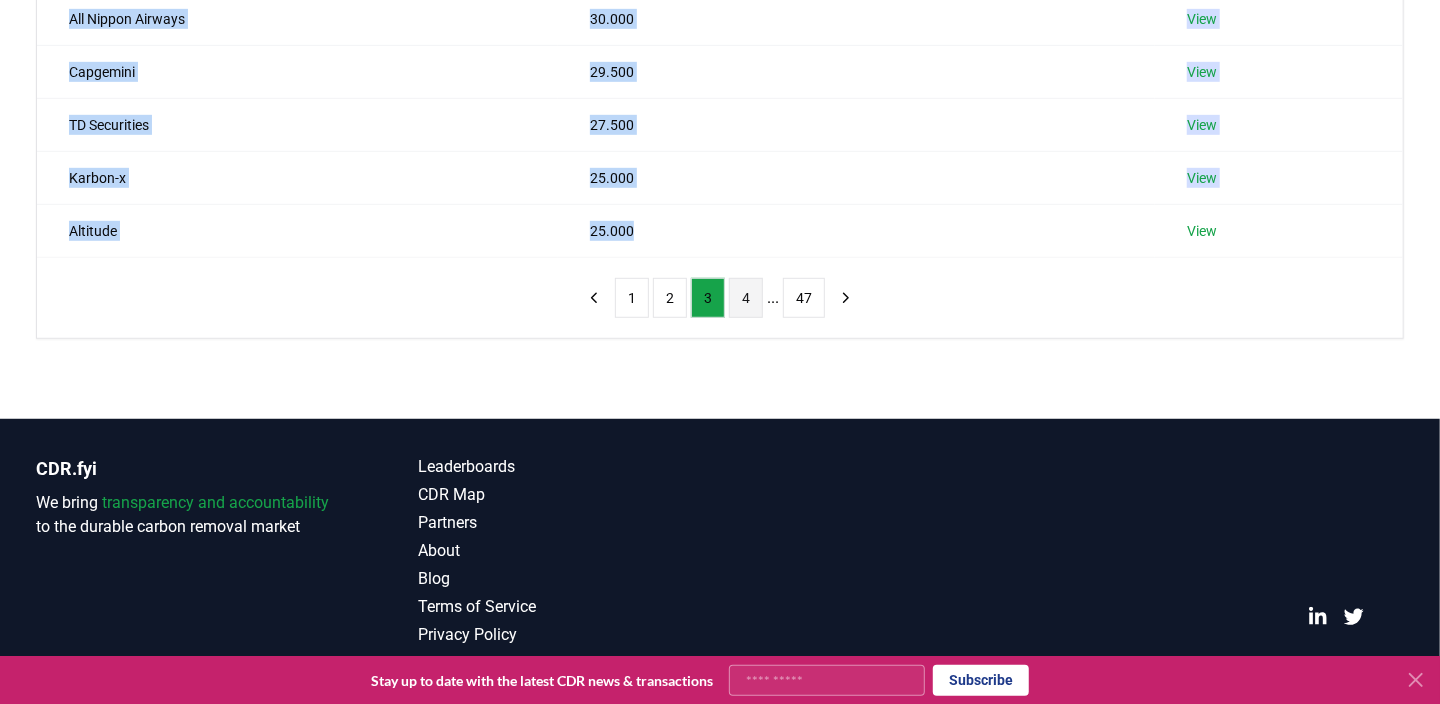 click on "4" at bounding box center (746, 298) 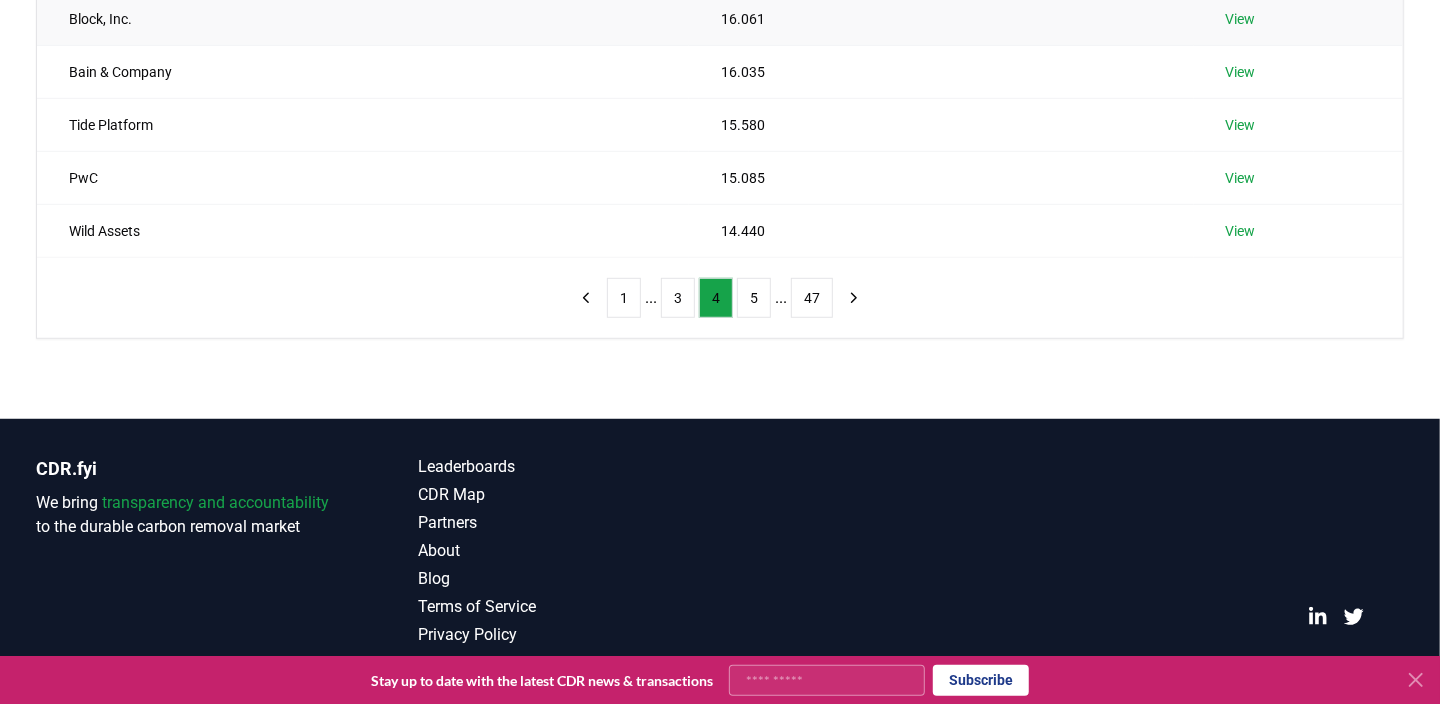 scroll, scrollTop: 194, scrollLeft: 0, axis: vertical 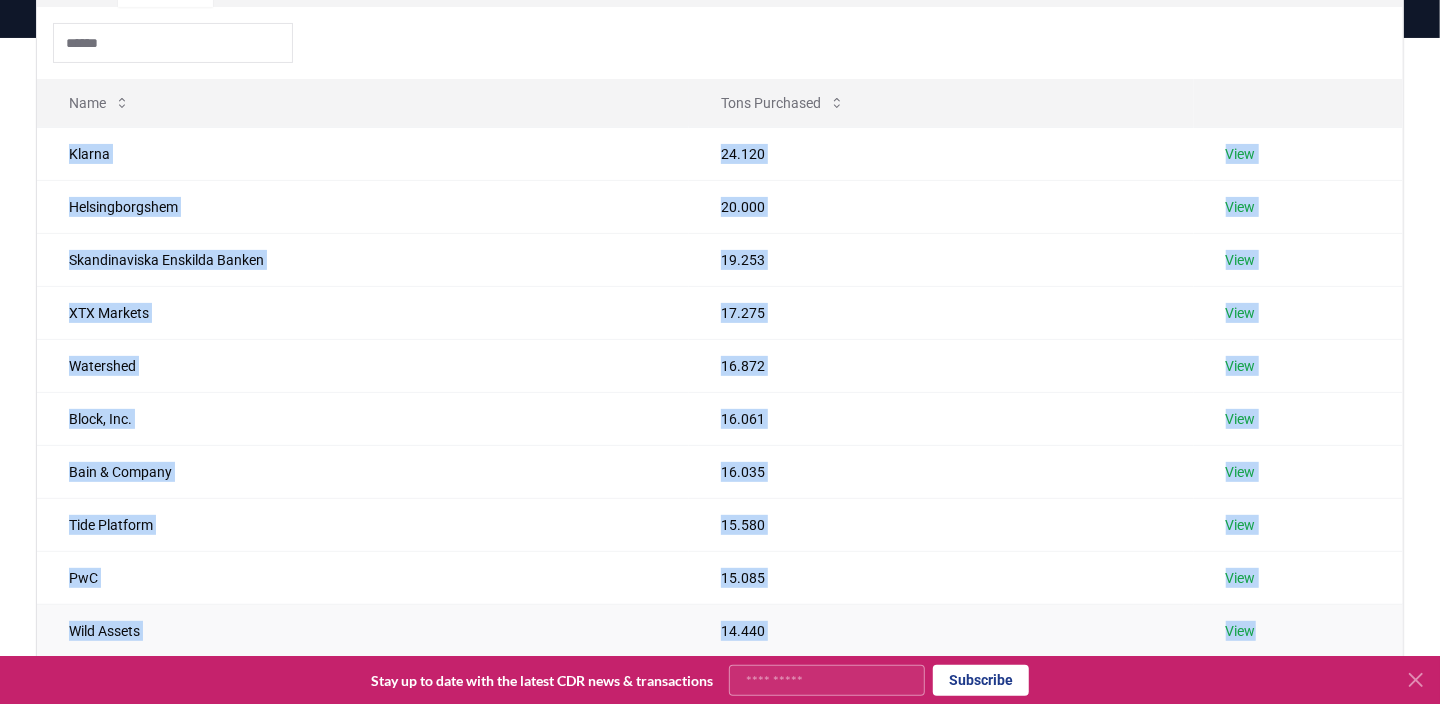 drag, startPoint x: 71, startPoint y: 148, endPoint x: 1306, endPoint y: 633, distance: 1326.8195 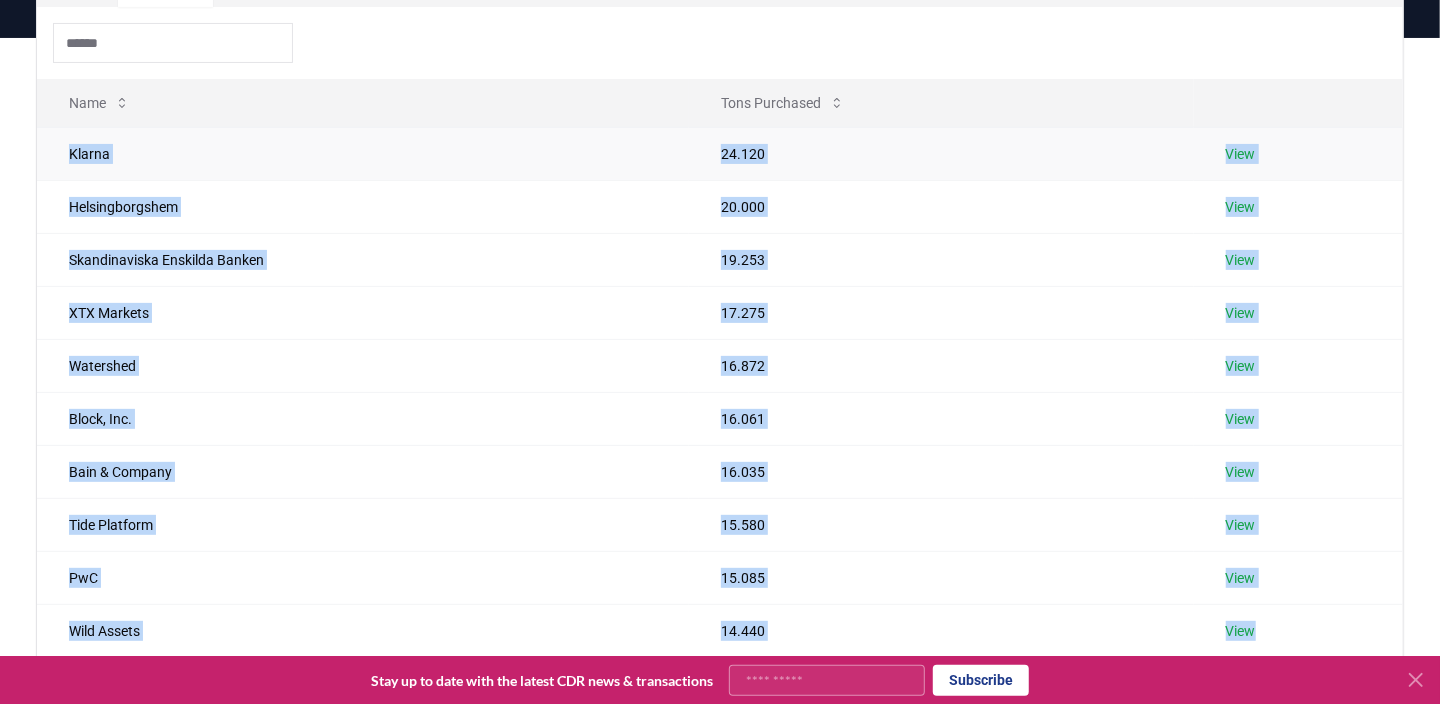 copy on "[COMPANY] 24.120 View [COMPANY] 20.000 View [COMPANY] 19.253 View [COMPANY] 17.275 View [COMPANY] 16.872 View [COMPANY] 16.061 View [COMPANY] 16.035 View [COMPANY] 15.580 View [COMPANY] 15.085 View [COMPANY] 14.440 View" 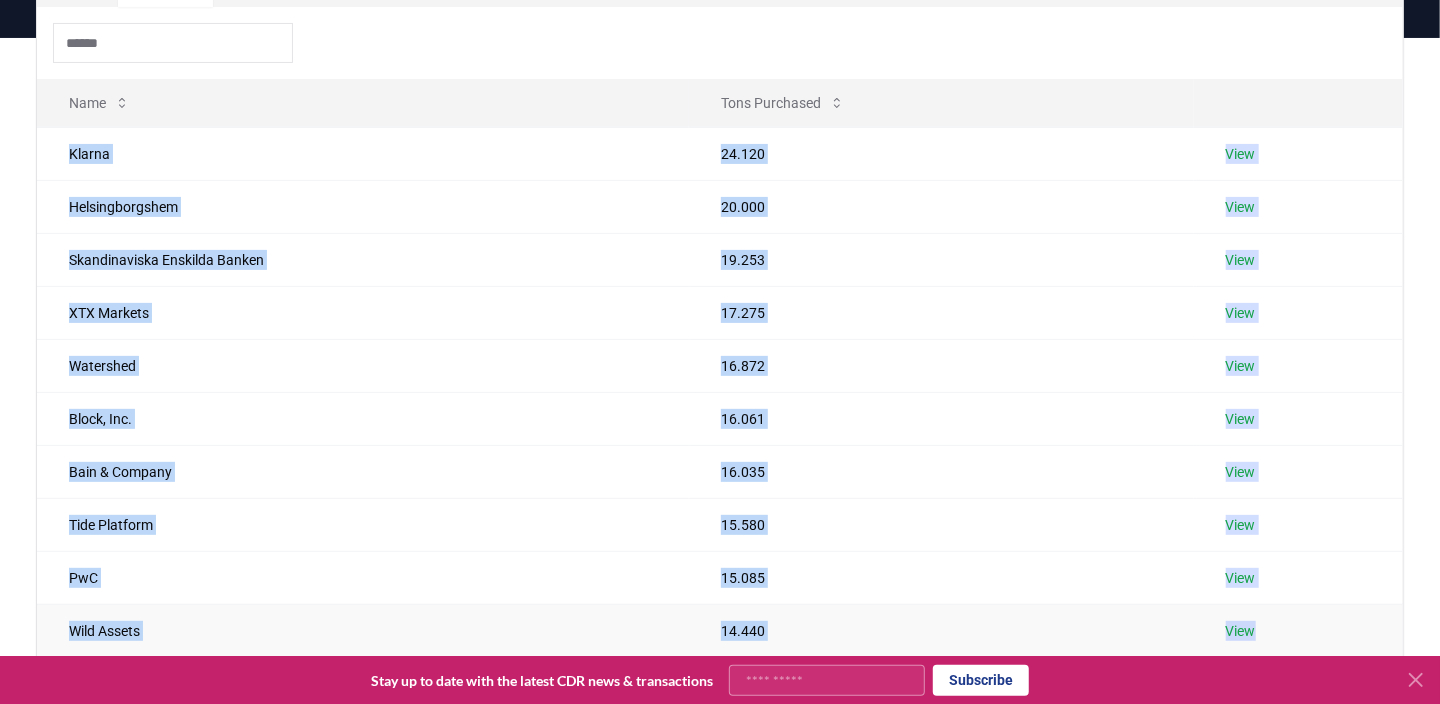 click on "14.440" at bounding box center [941, 630] 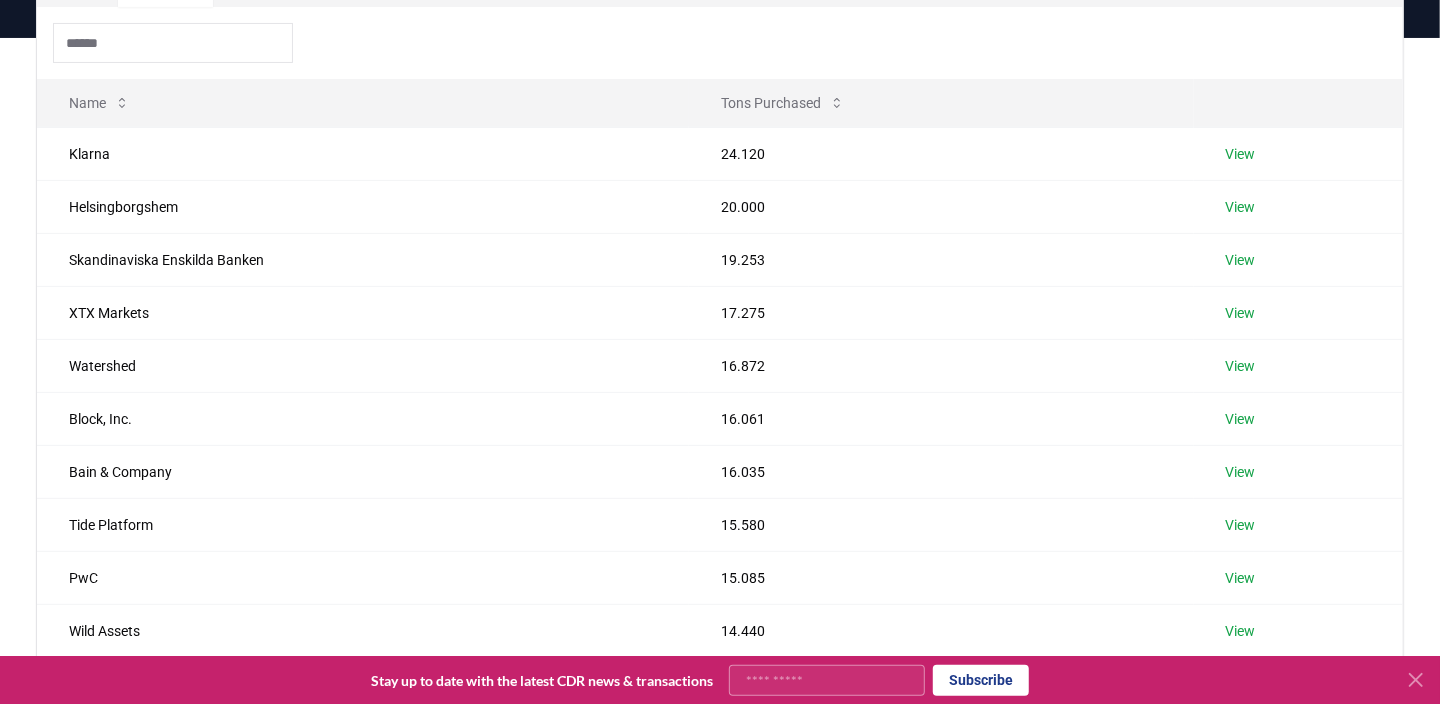 click 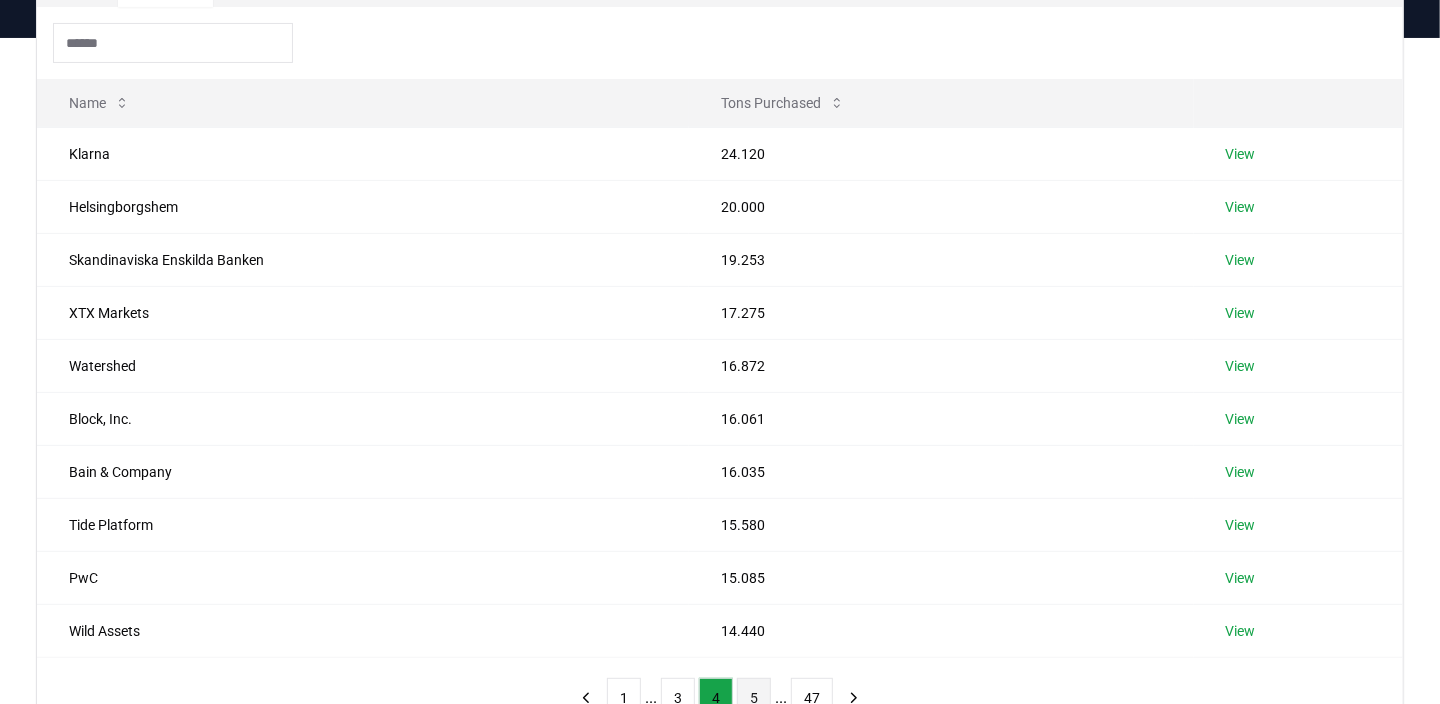 click on "5" at bounding box center (754, 698) 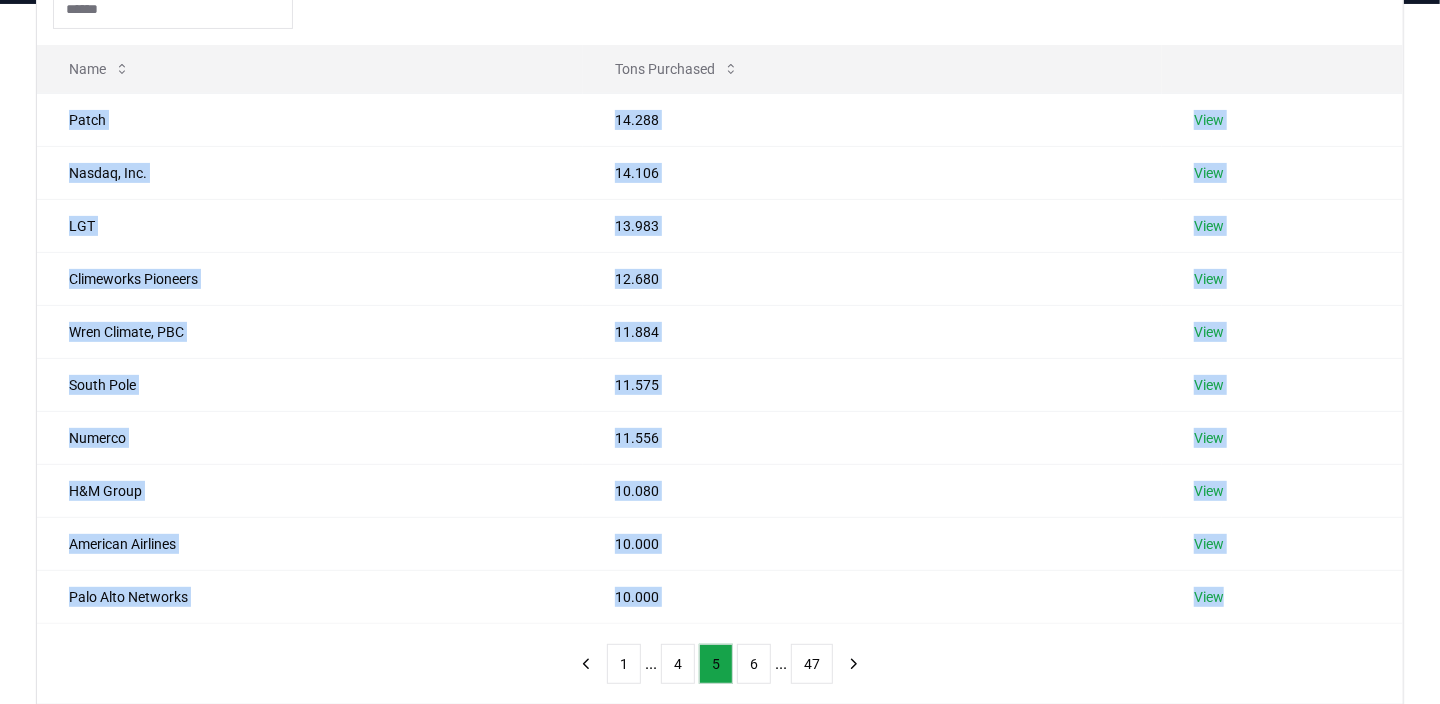 scroll, scrollTop: 249, scrollLeft: 0, axis: vertical 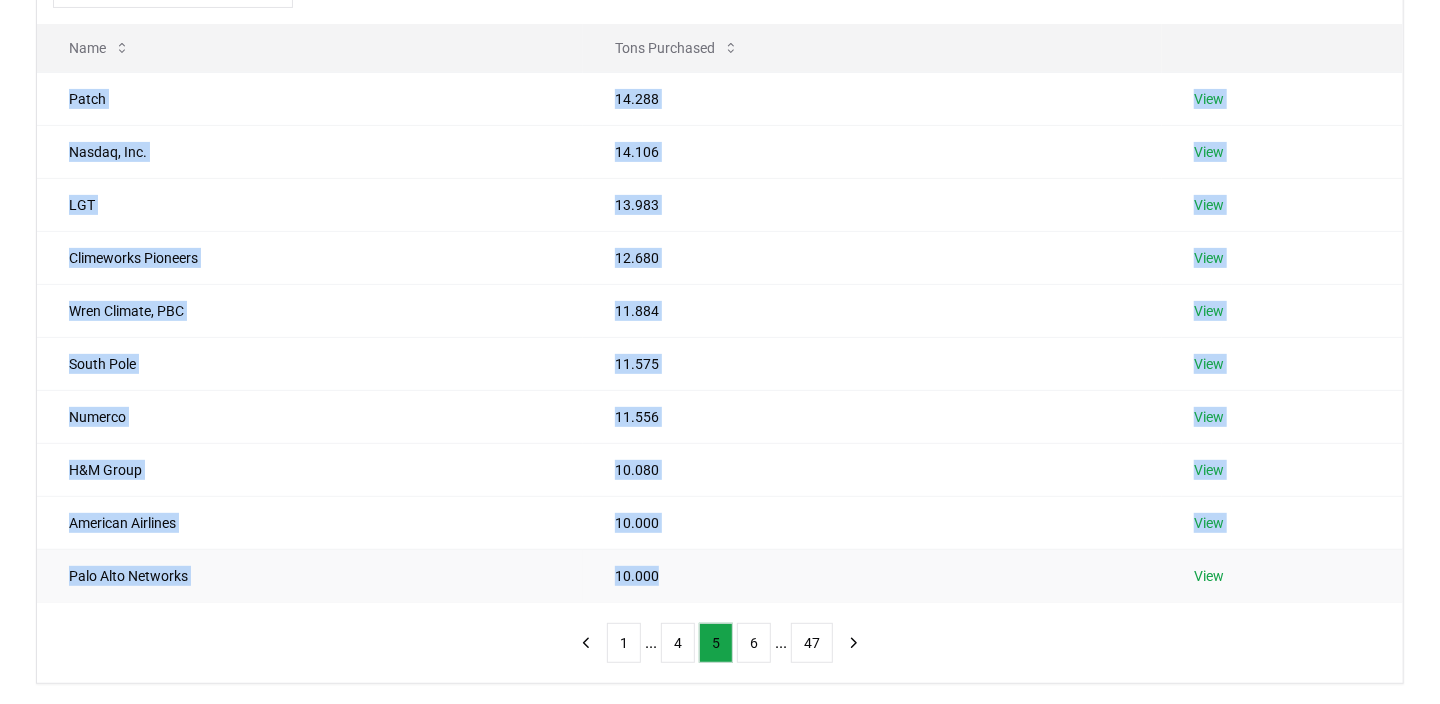 drag, startPoint x: 69, startPoint y: 147, endPoint x: 675, endPoint y: 559, distance: 732.7892 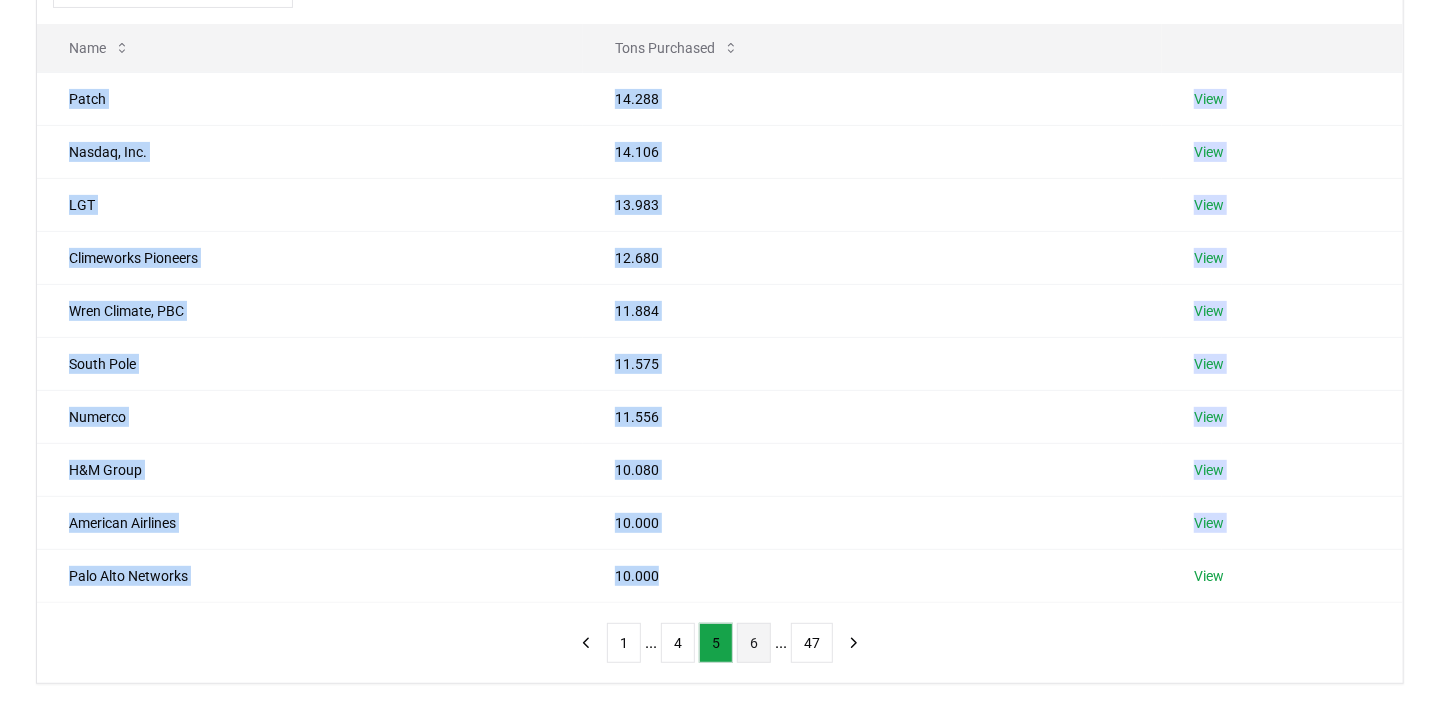 click on "6" at bounding box center [754, 643] 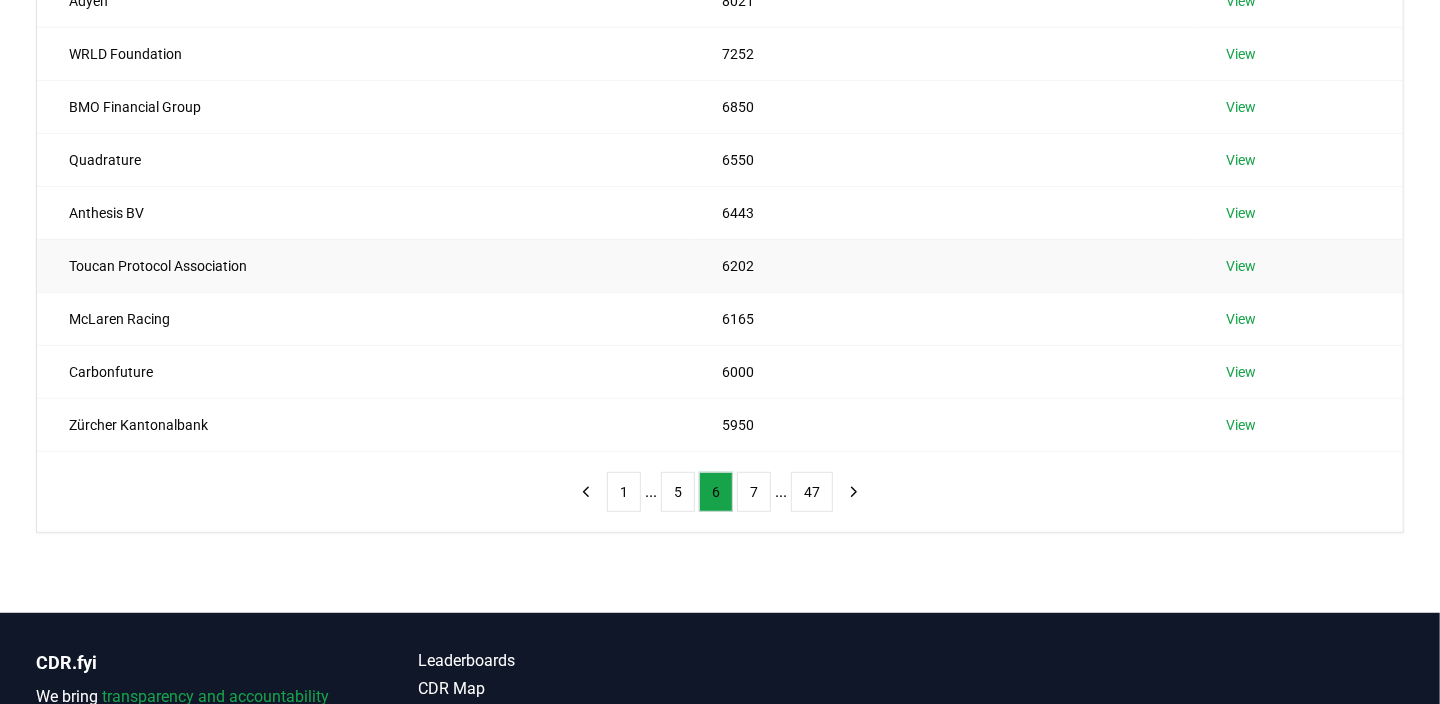 scroll, scrollTop: 200, scrollLeft: 0, axis: vertical 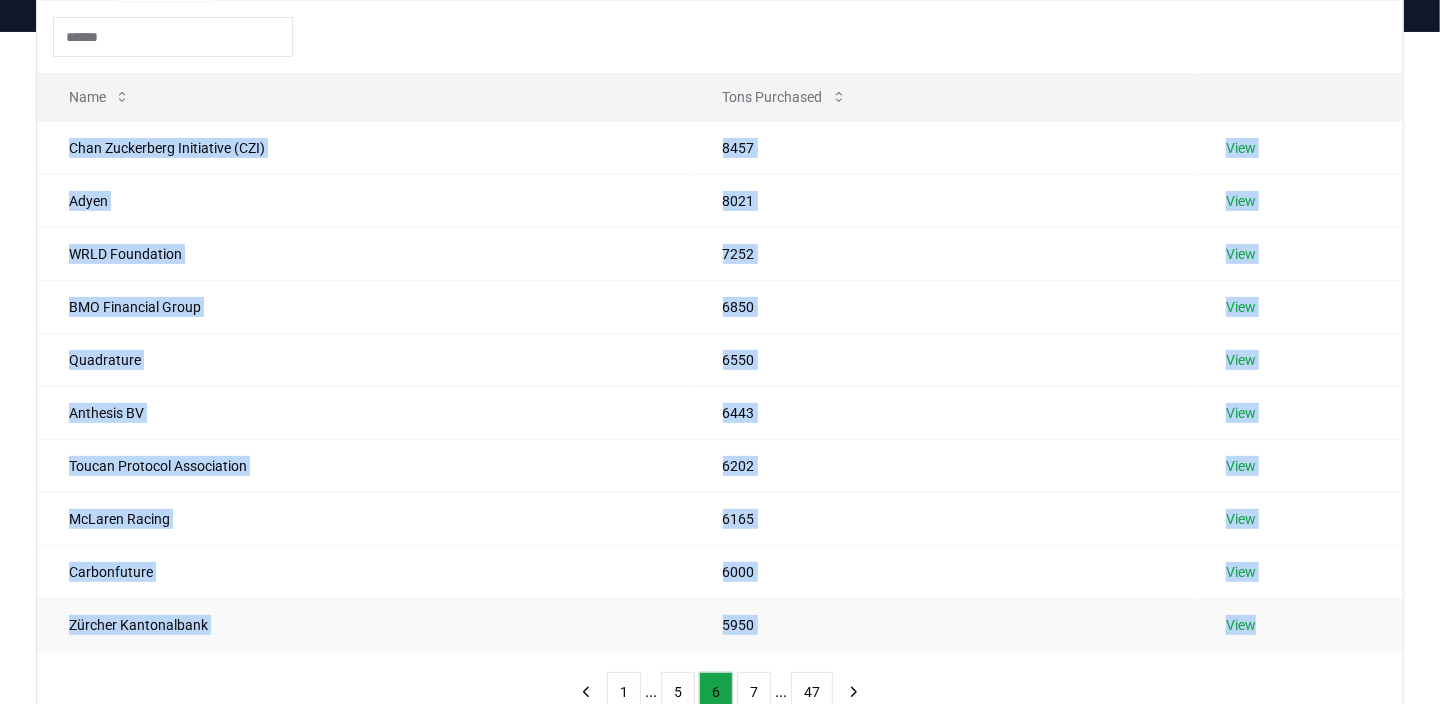 drag, startPoint x: 69, startPoint y: 140, endPoint x: 1268, endPoint y: 627, distance: 1294.129 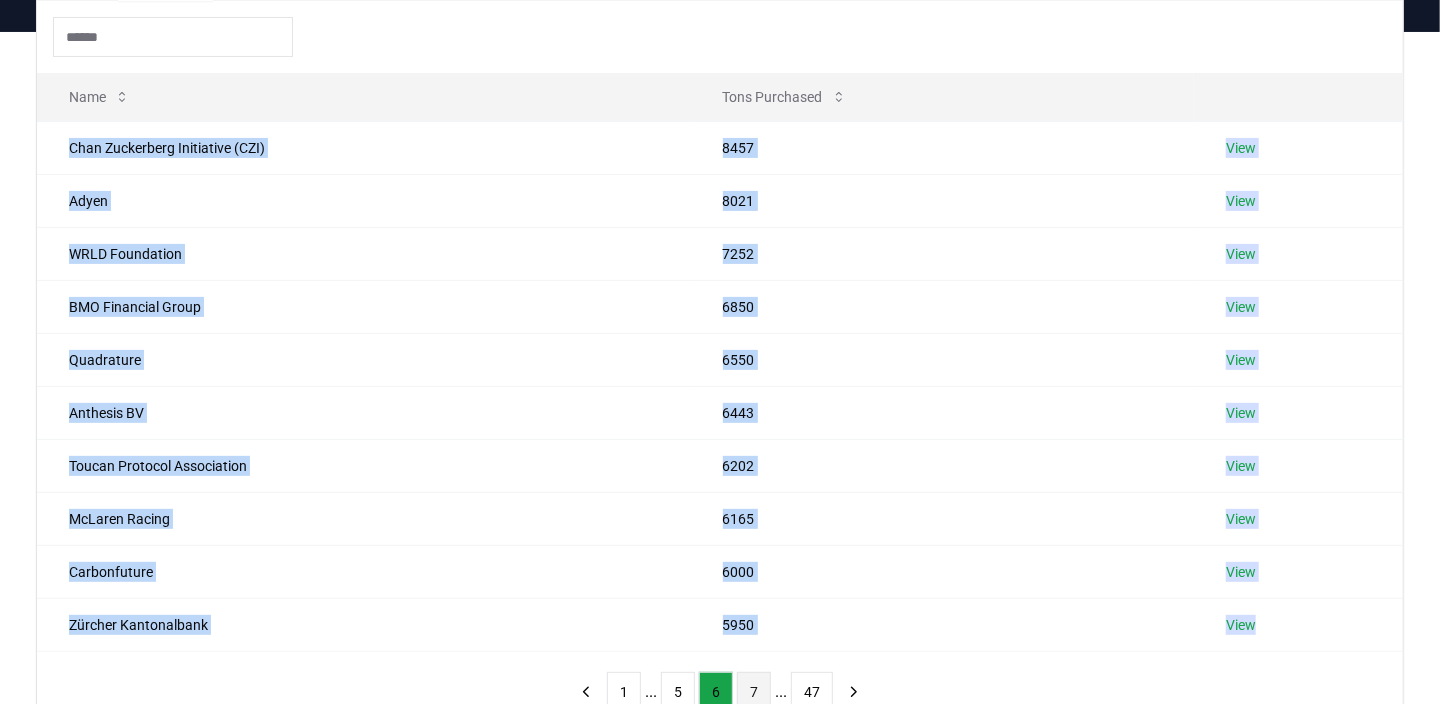 click on "7" at bounding box center [754, 692] 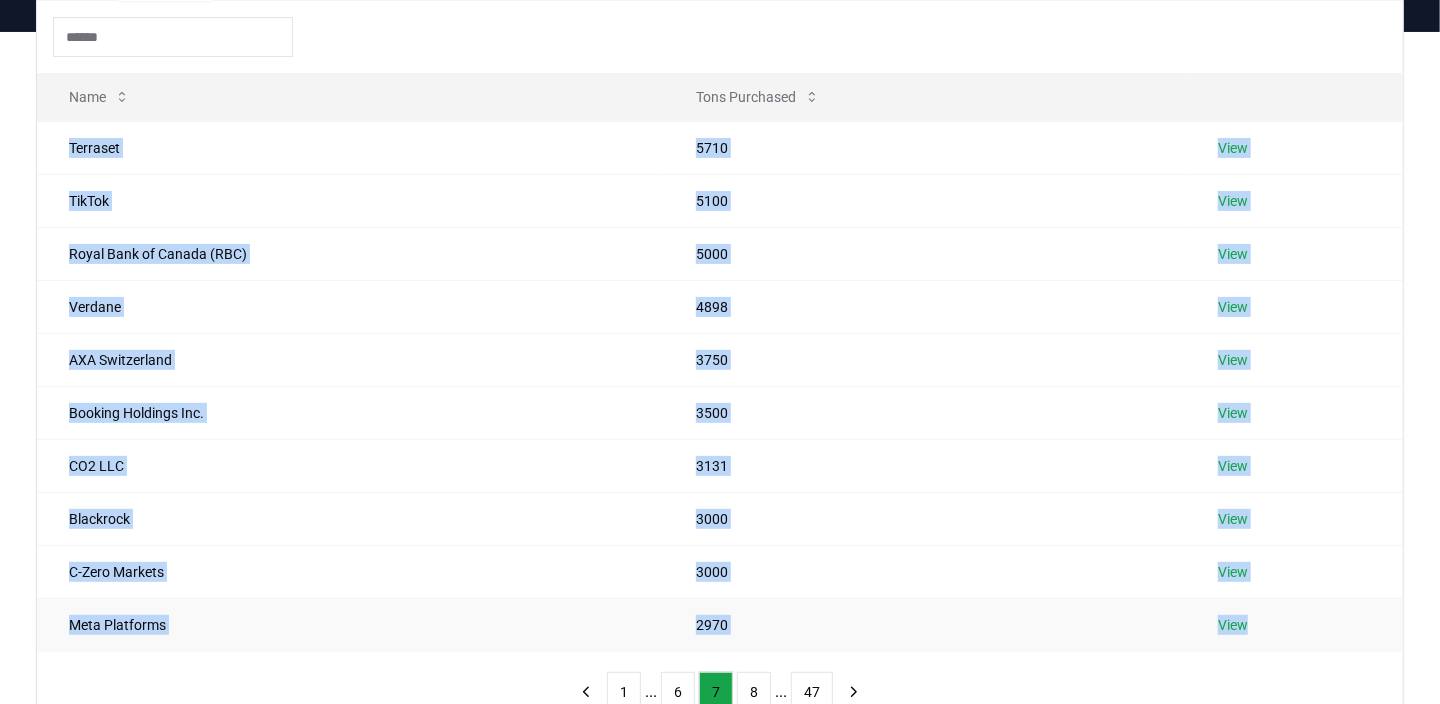 drag, startPoint x: 71, startPoint y: 143, endPoint x: 1397, endPoint y: 636, distance: 1414.6819 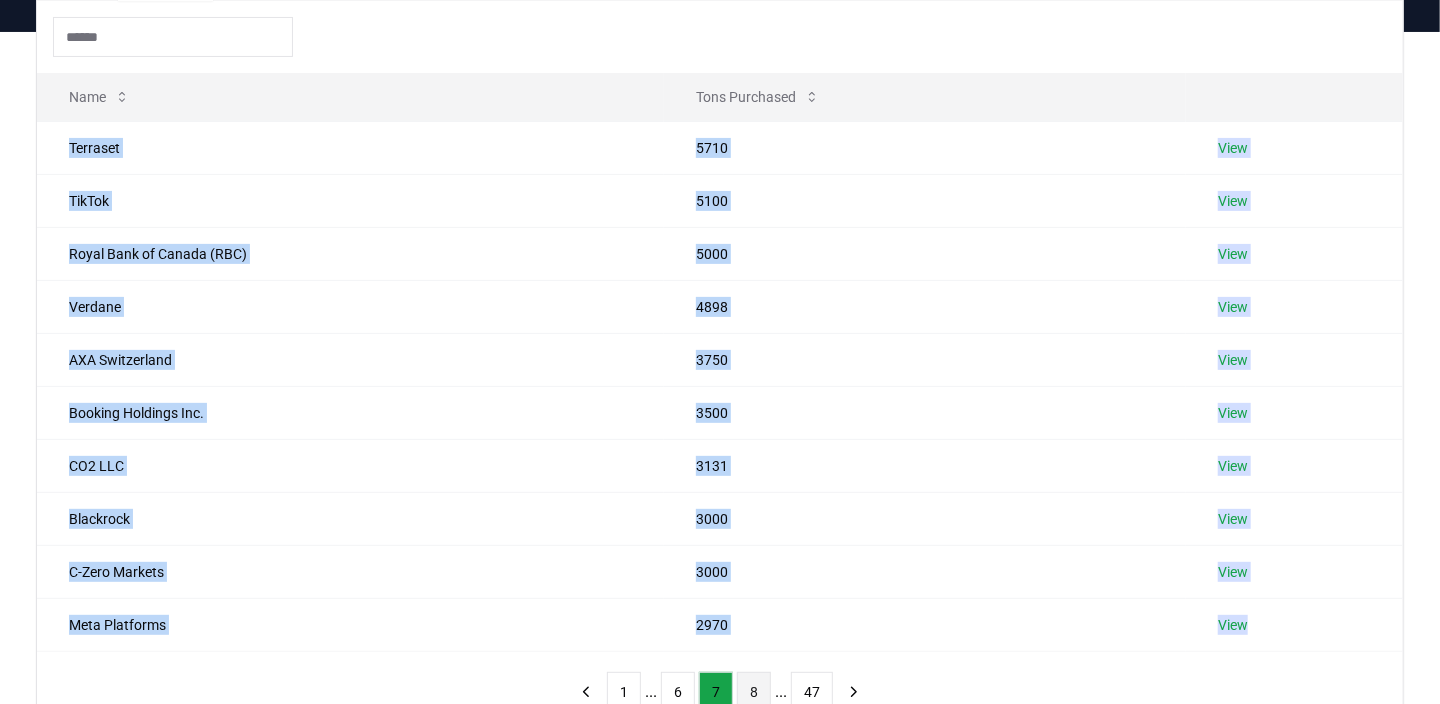 click on "8" at bounding box center [754, 692] 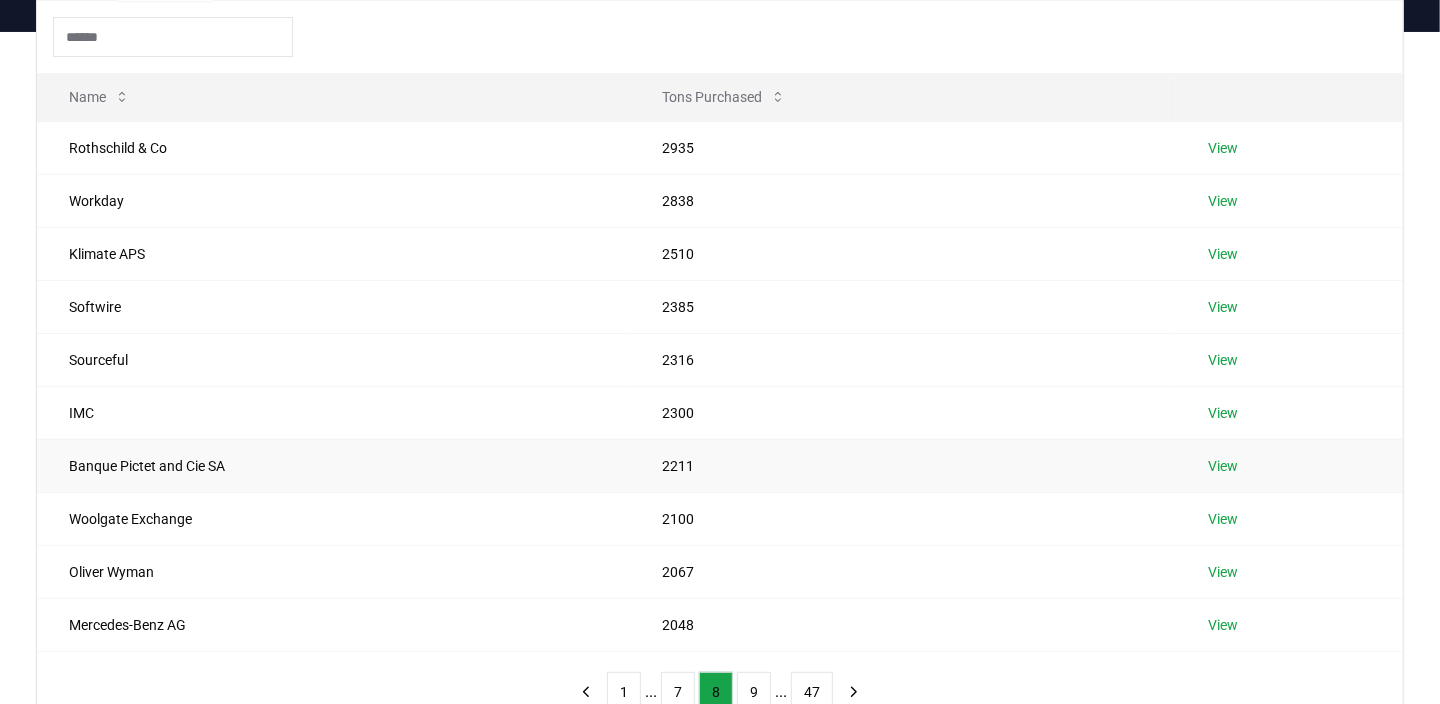 scroll, scrollTop: 0, scrollLeft: 0, axis: both 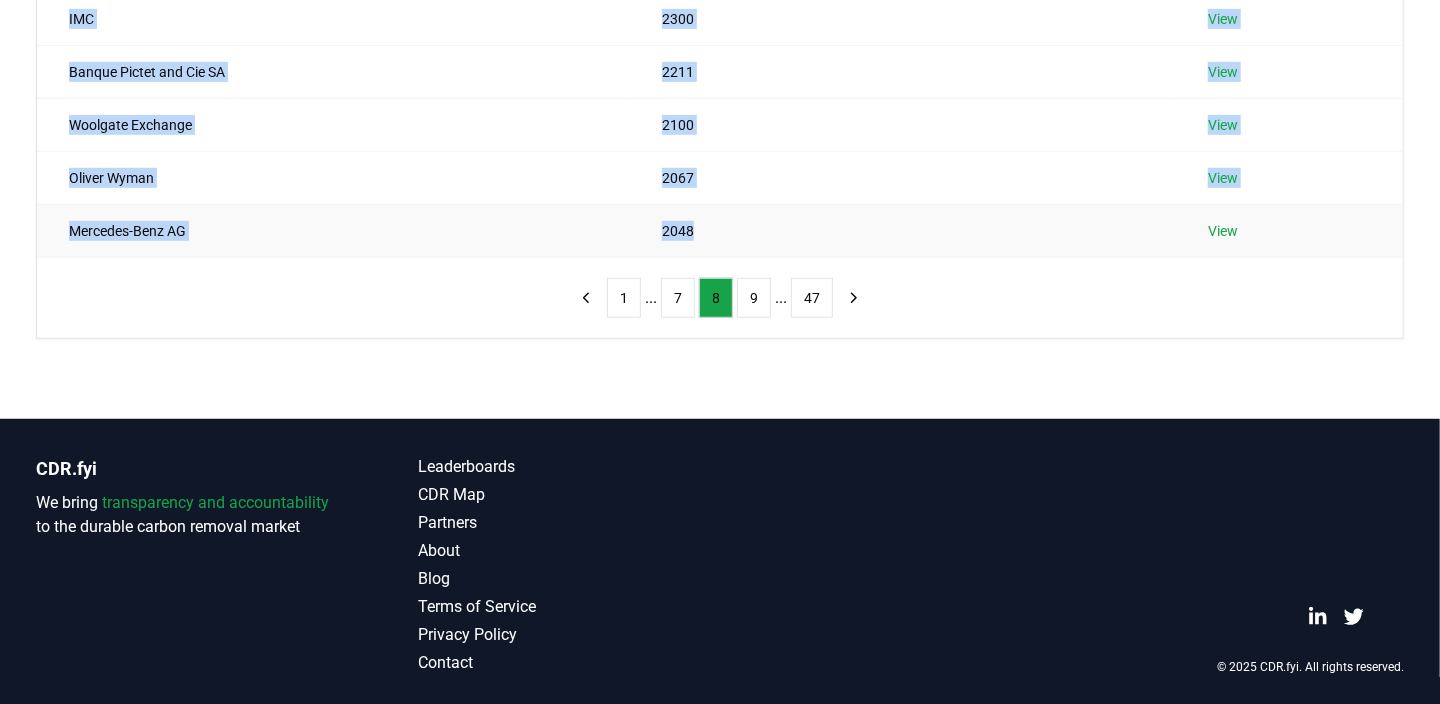 drag, startPoint x: 69, startPoint y: 347, endPoint x: 705, endPoint y: 222, distance: 648.1674 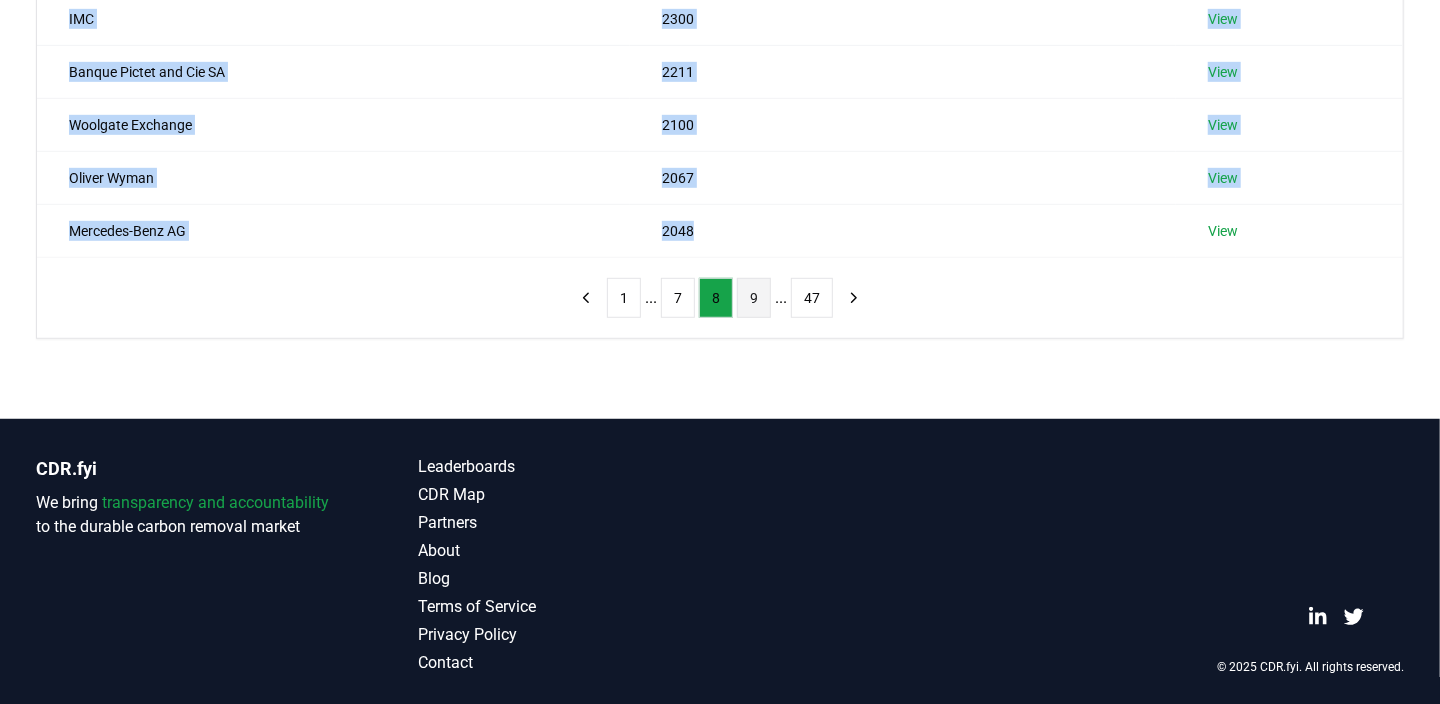 click on "9" at bounding box center [754, 298] 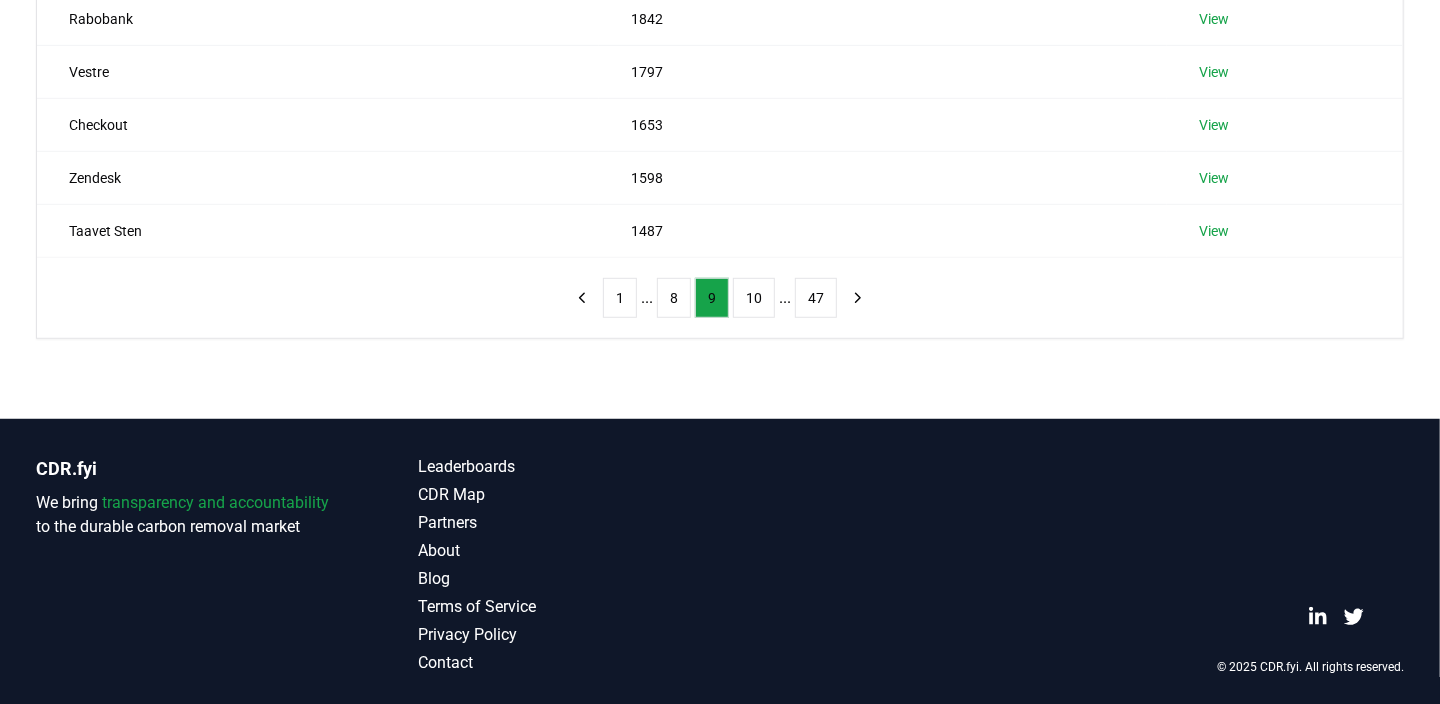 scroll, scrollTop: 0, scrollLeft: 0, axis: both 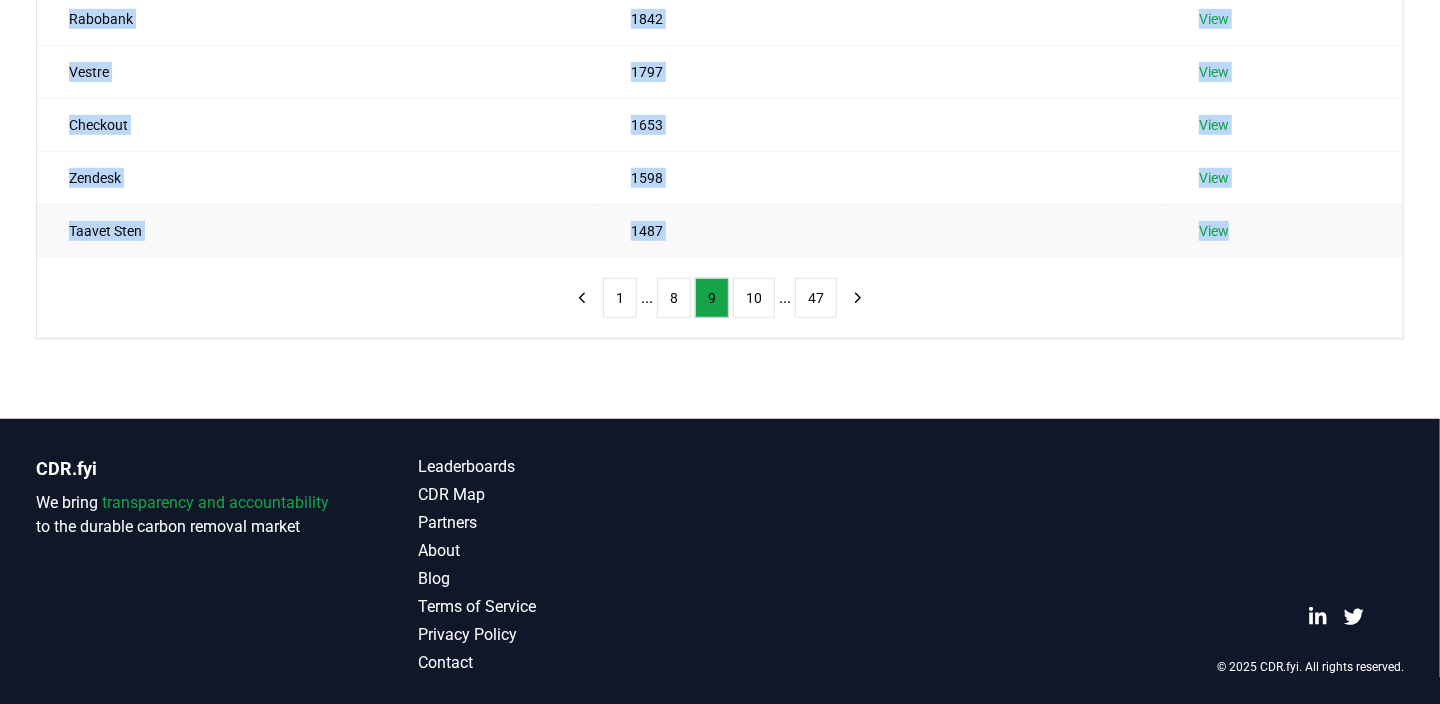drag, startPoint x: 69, startPoint y: 347, endPoint x: 1239, endPoint y: 224, distance: 1176.4476 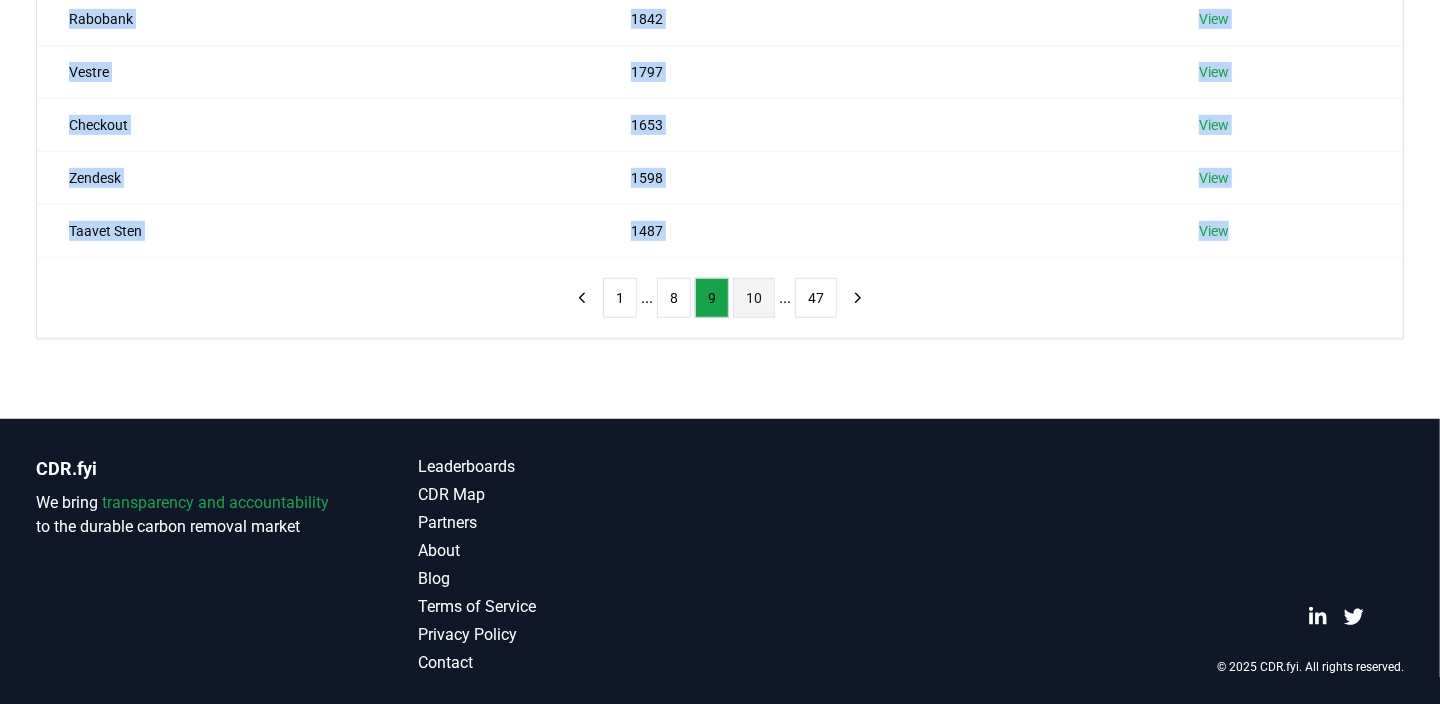 click on "10" at bounding box center [754, 298] 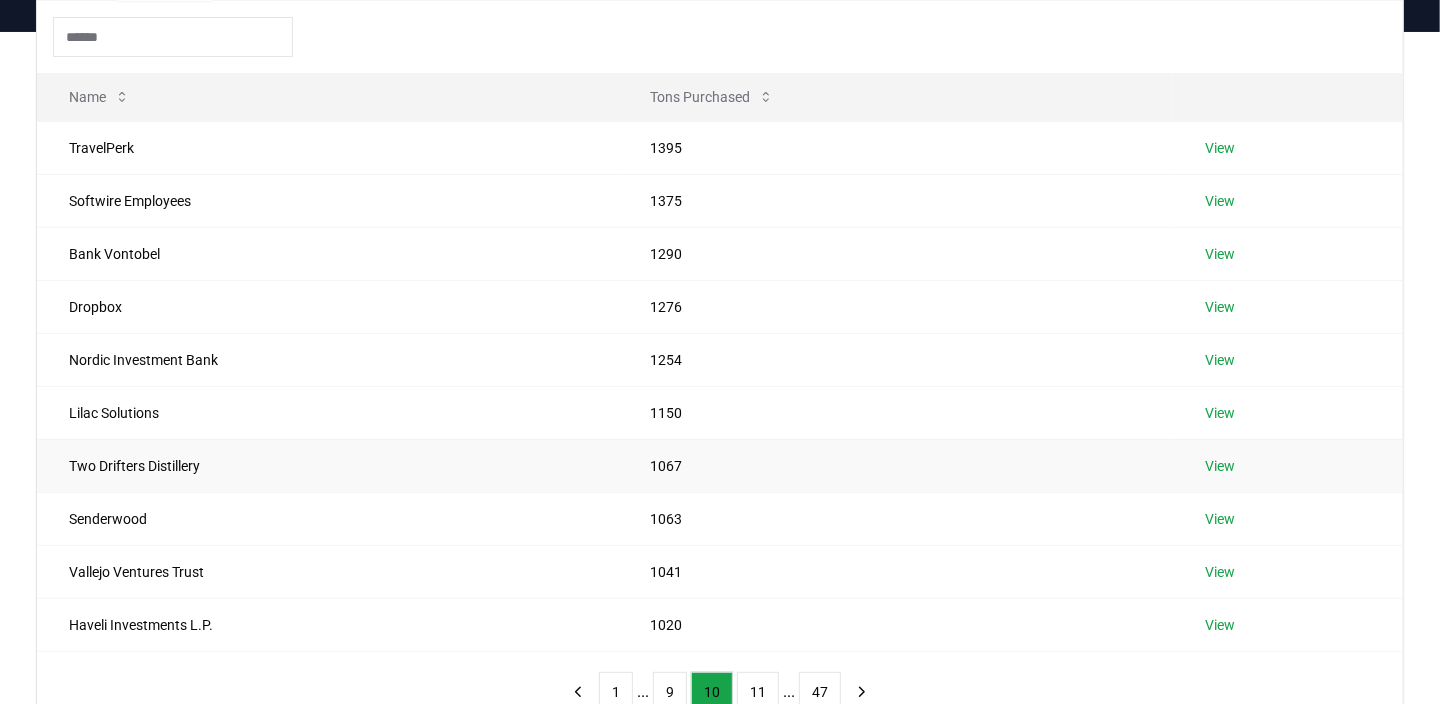 scroll, scrollTop: 300, scrollLeft: 0, axis: vertical 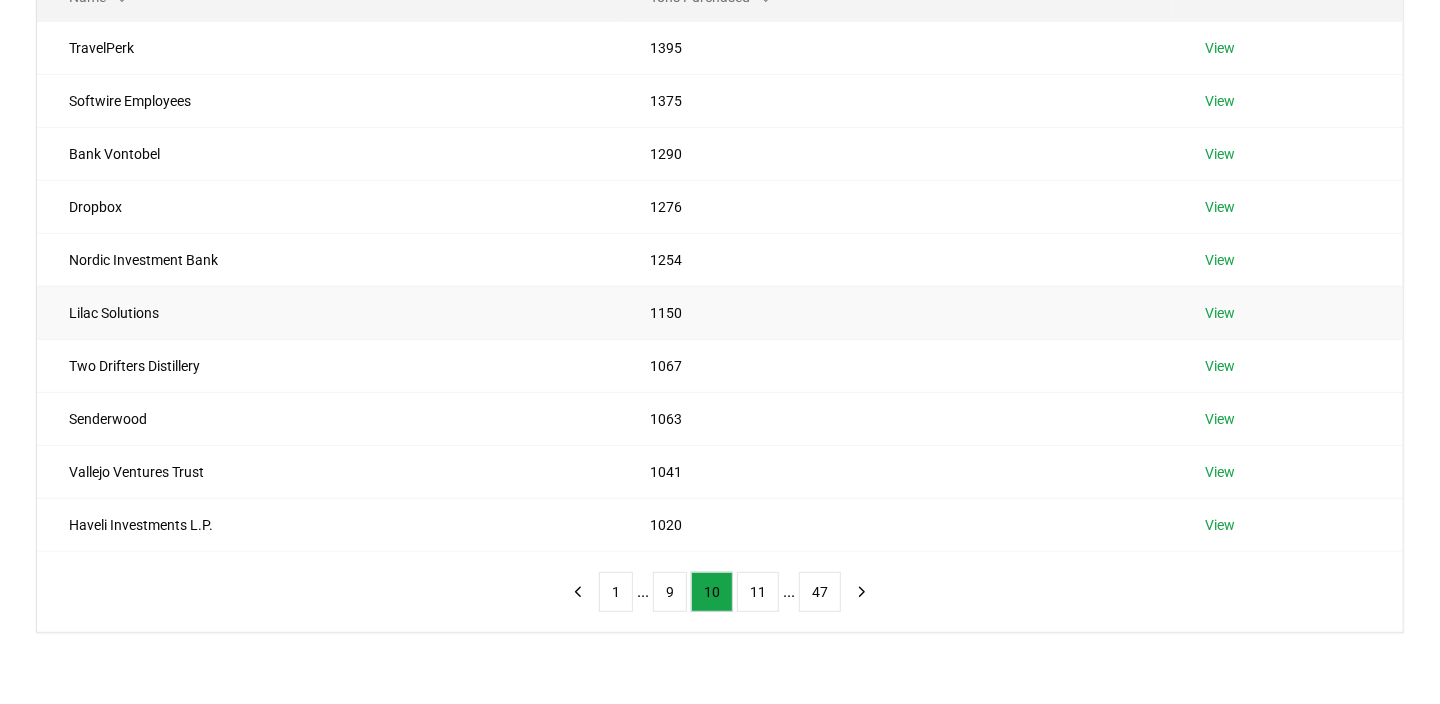 type 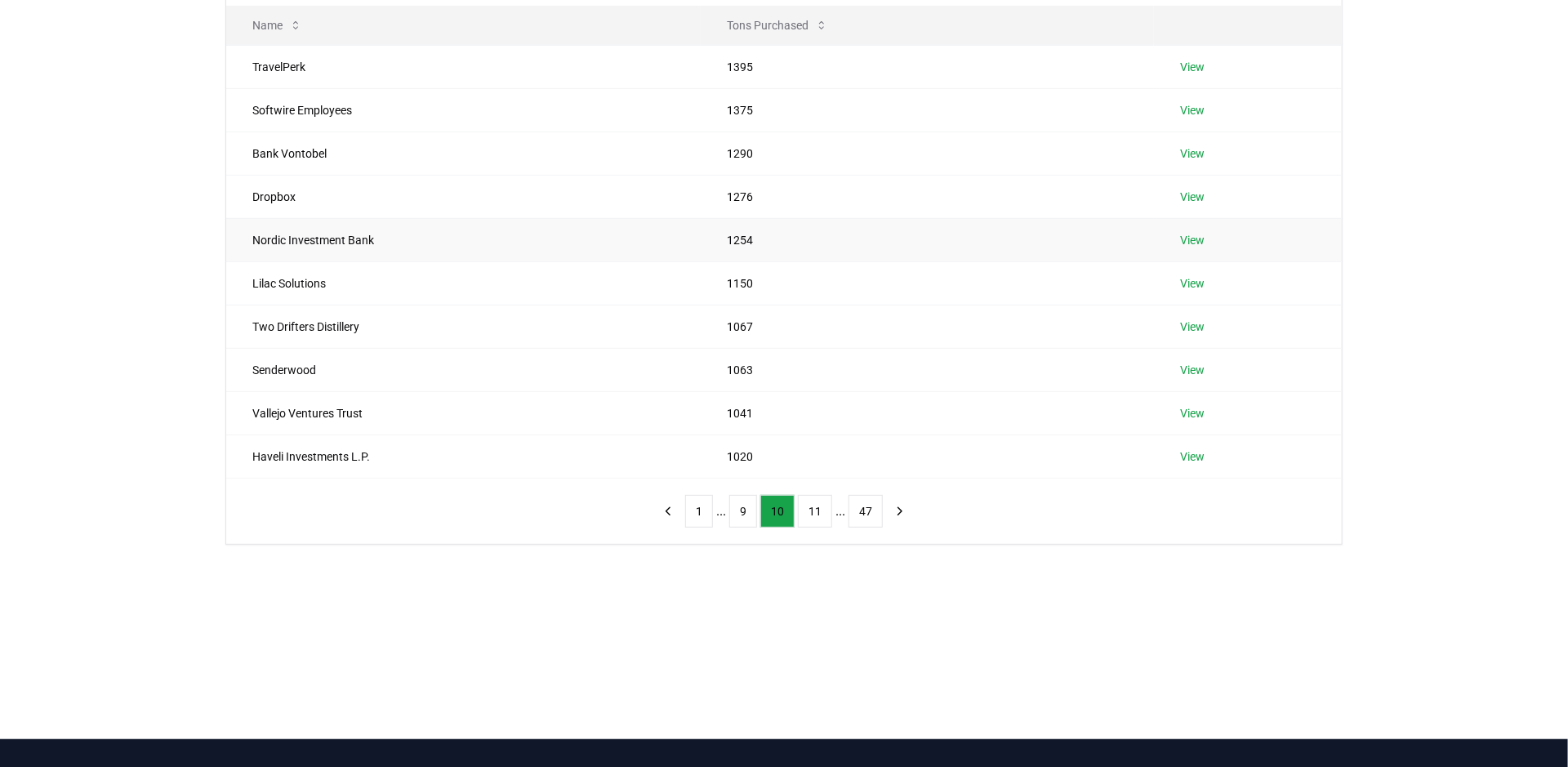 scroll, scrollTop: 109, scrollLeft: 0, axis: vertical 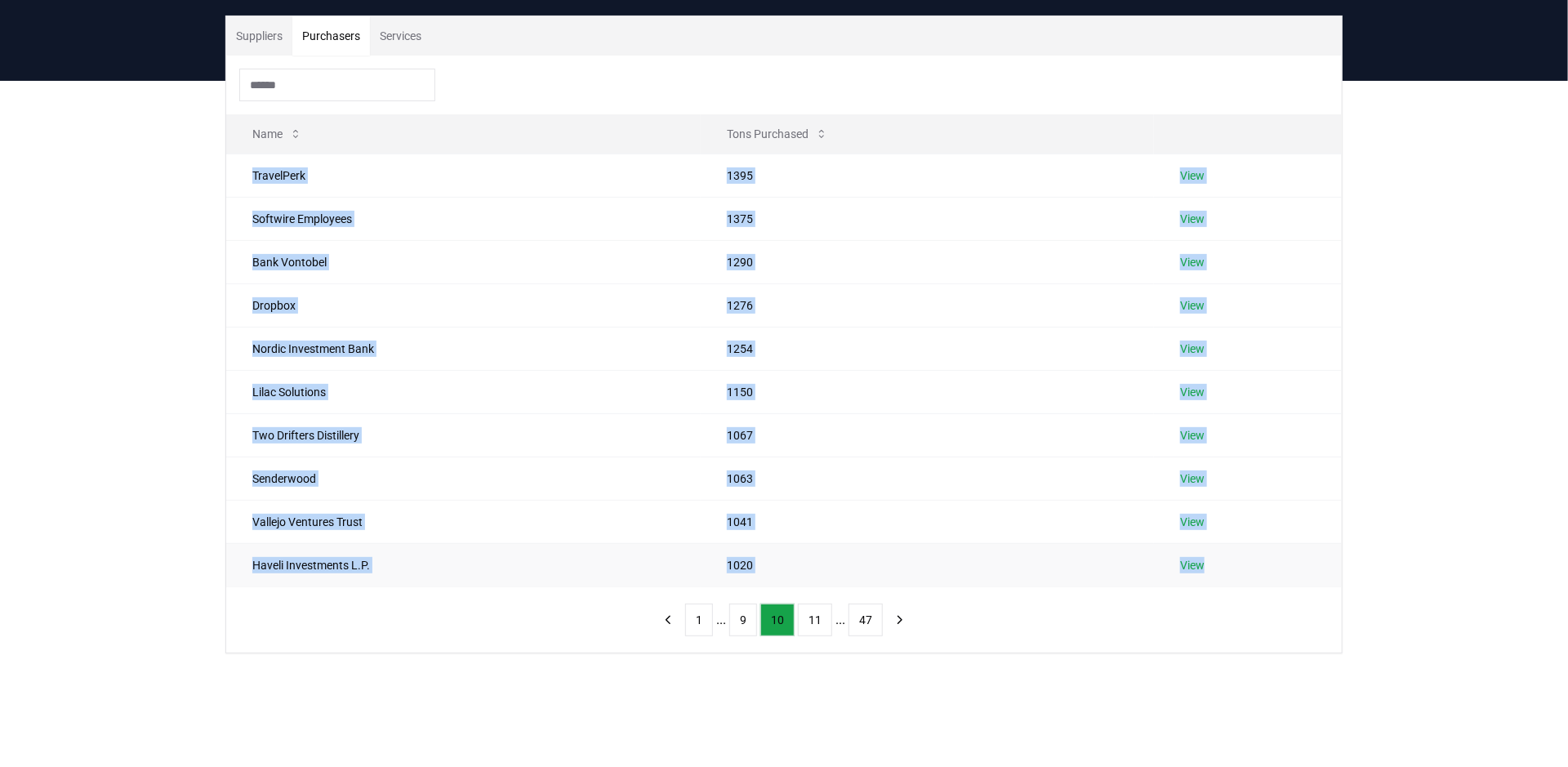 drag, startPoint x: 255, startPoint y: 171, endPoint x: 1216, endPoint y: 554, distance: 1034.5095 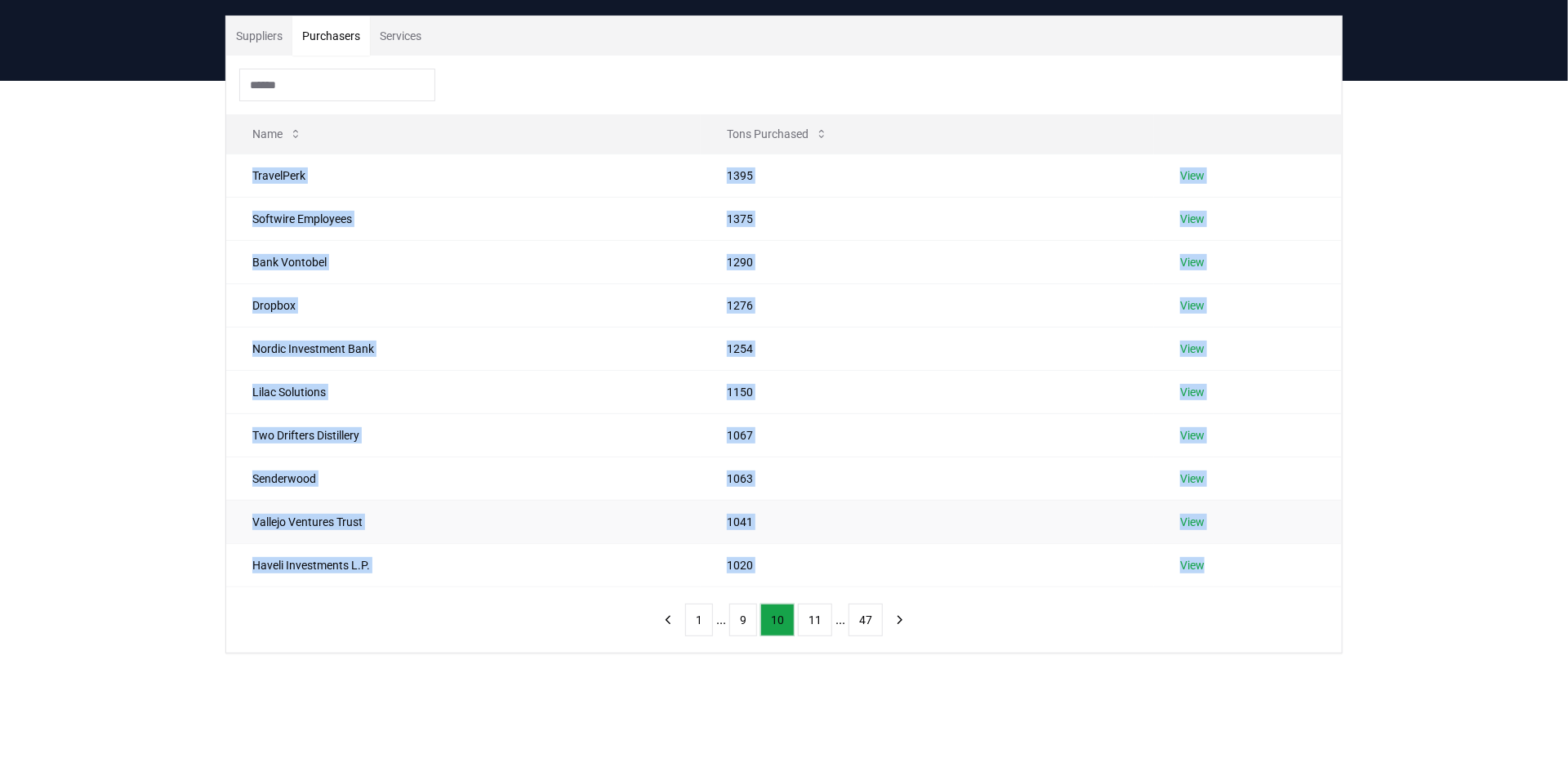 copy on "[COMPANY] 1395 View [COMPANY] 1375 View [COMPANY] 1290 View [COMPANY] 1276 View [COMPANY] 1254 View [COMPANY] 1150 View [COMPANY] 1067 View [COMPANY] 1063 View [COMPANY] 1041 View [COMPANY] 1020 View" 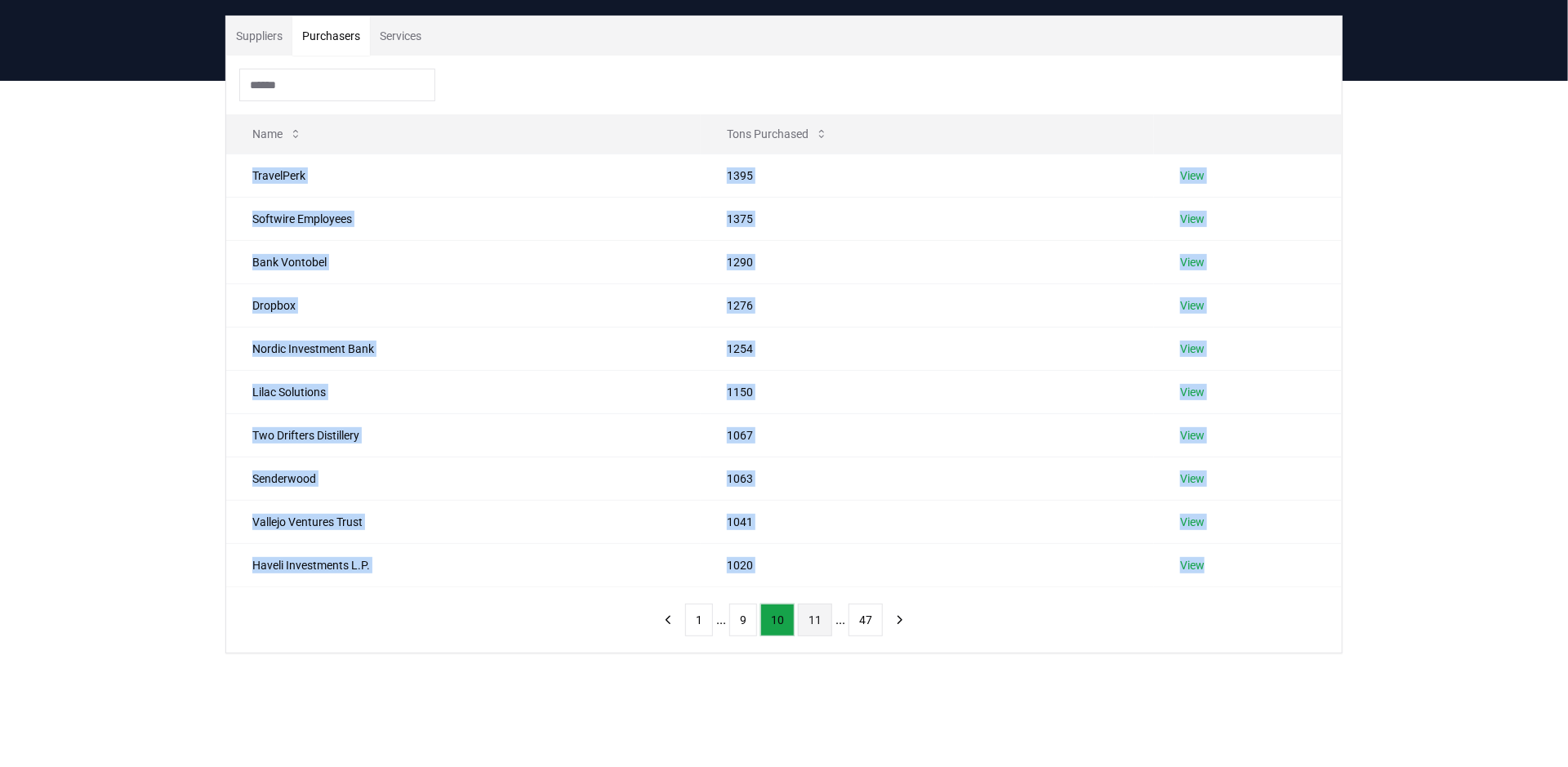 click on "11" at bounding box center (815, 620) 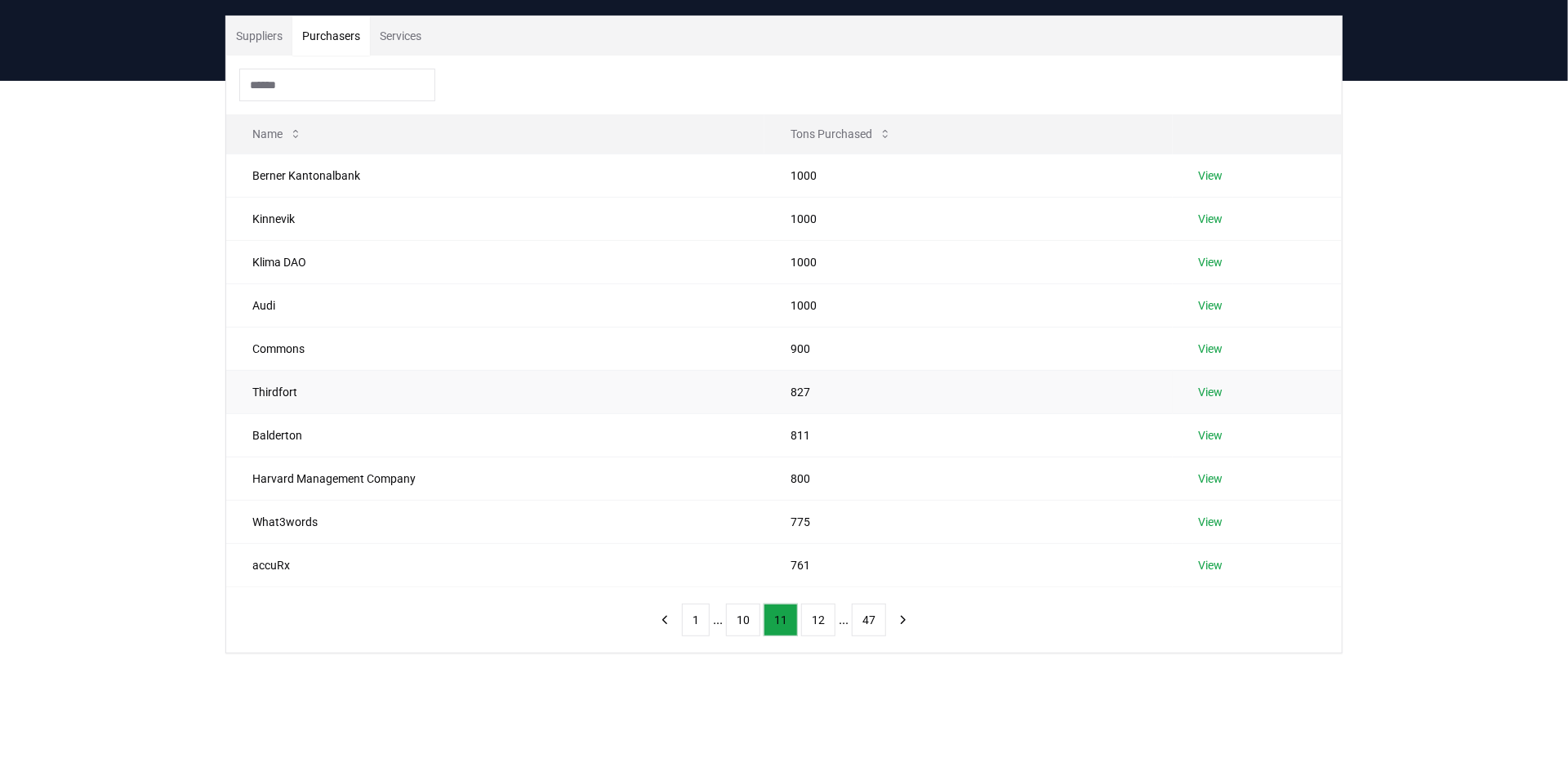 scroll, scrollTop: 0, scrollLeft: 0, axis: both 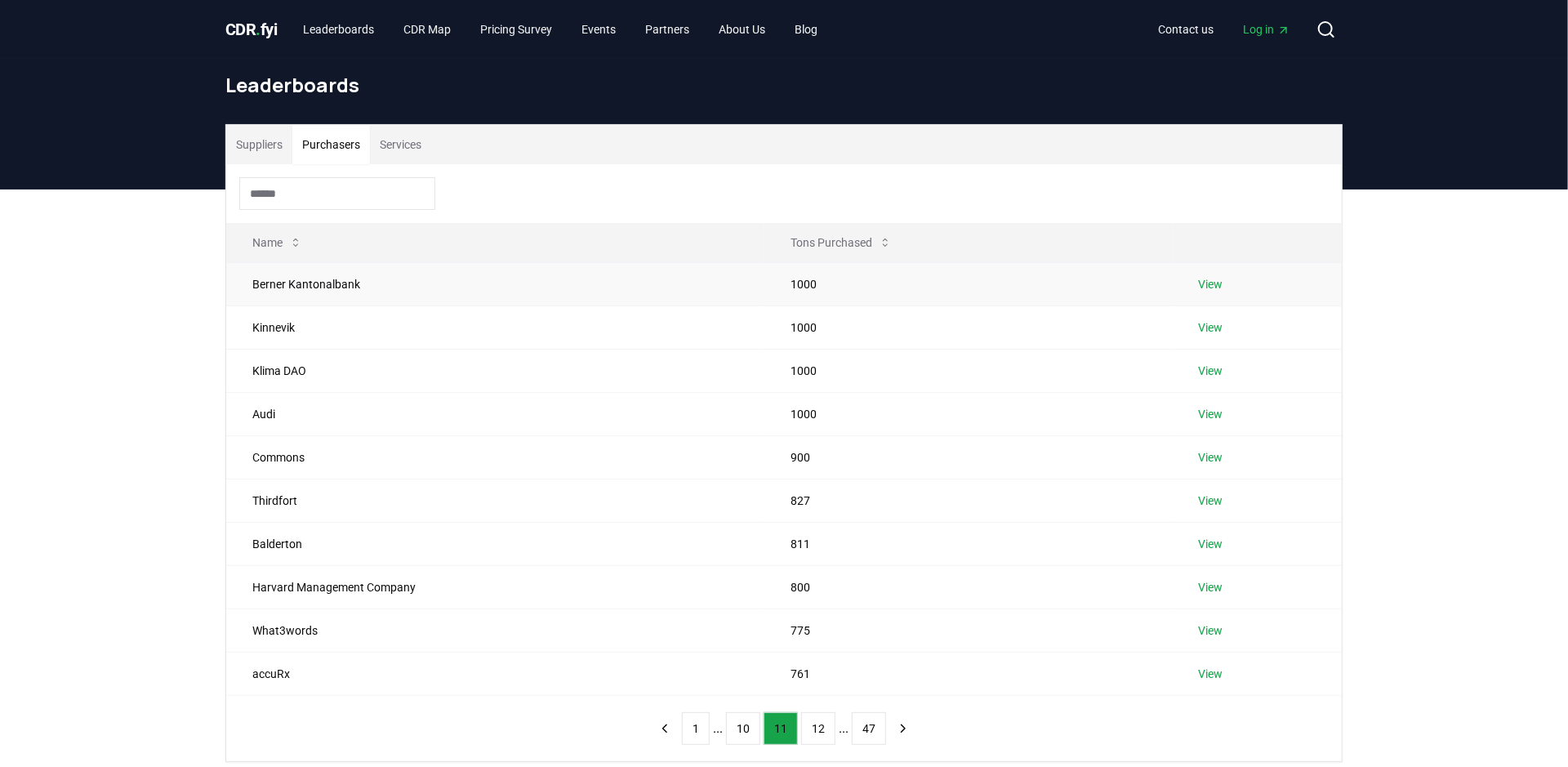 click on "Berner Kantonalbank" at bounding box center [495, 283] 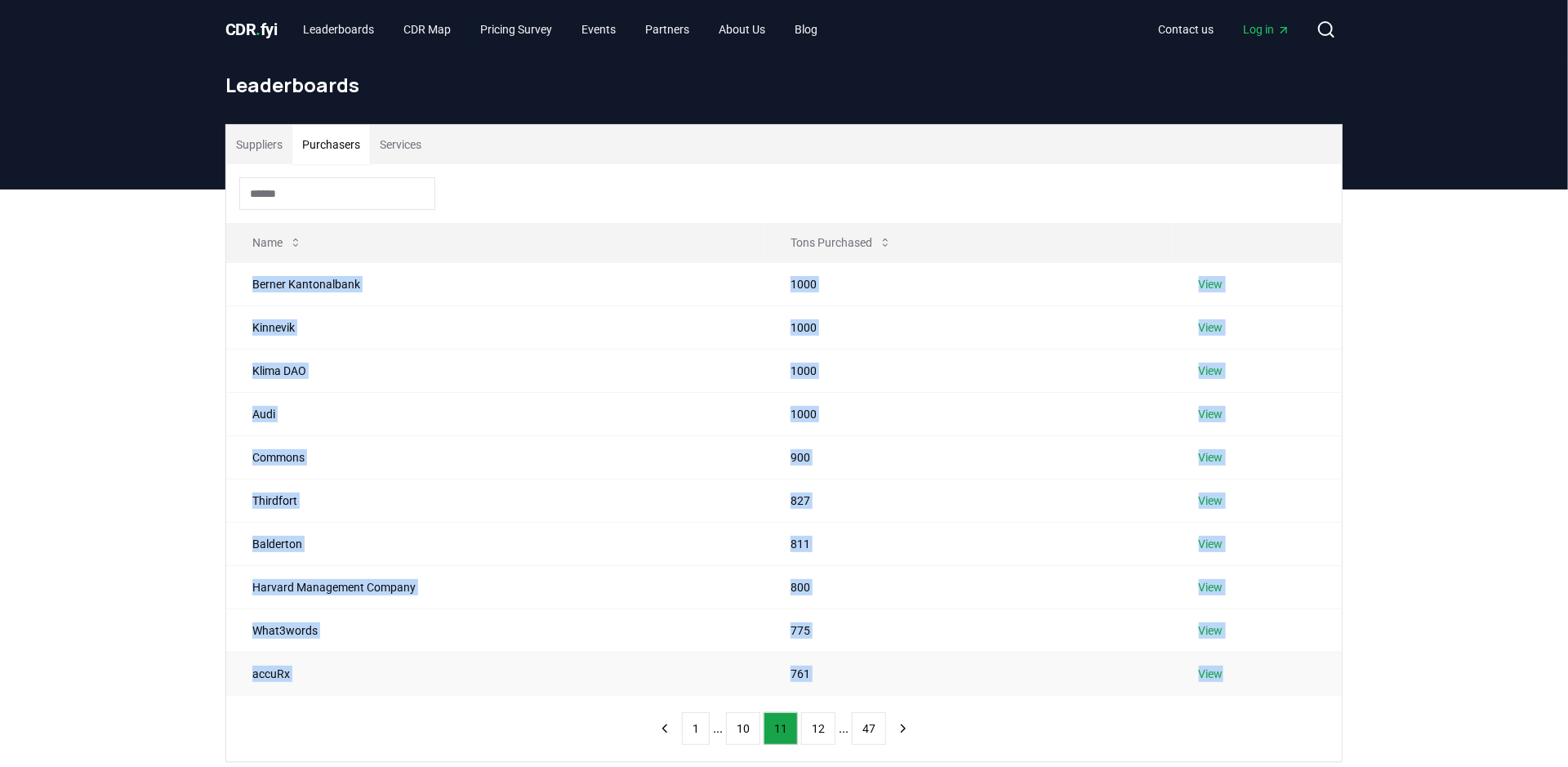 drag, startPoint x: 253, startPoint y: 279, endPoint x: 1236, endPoint y: 672, distance: 1058.6491 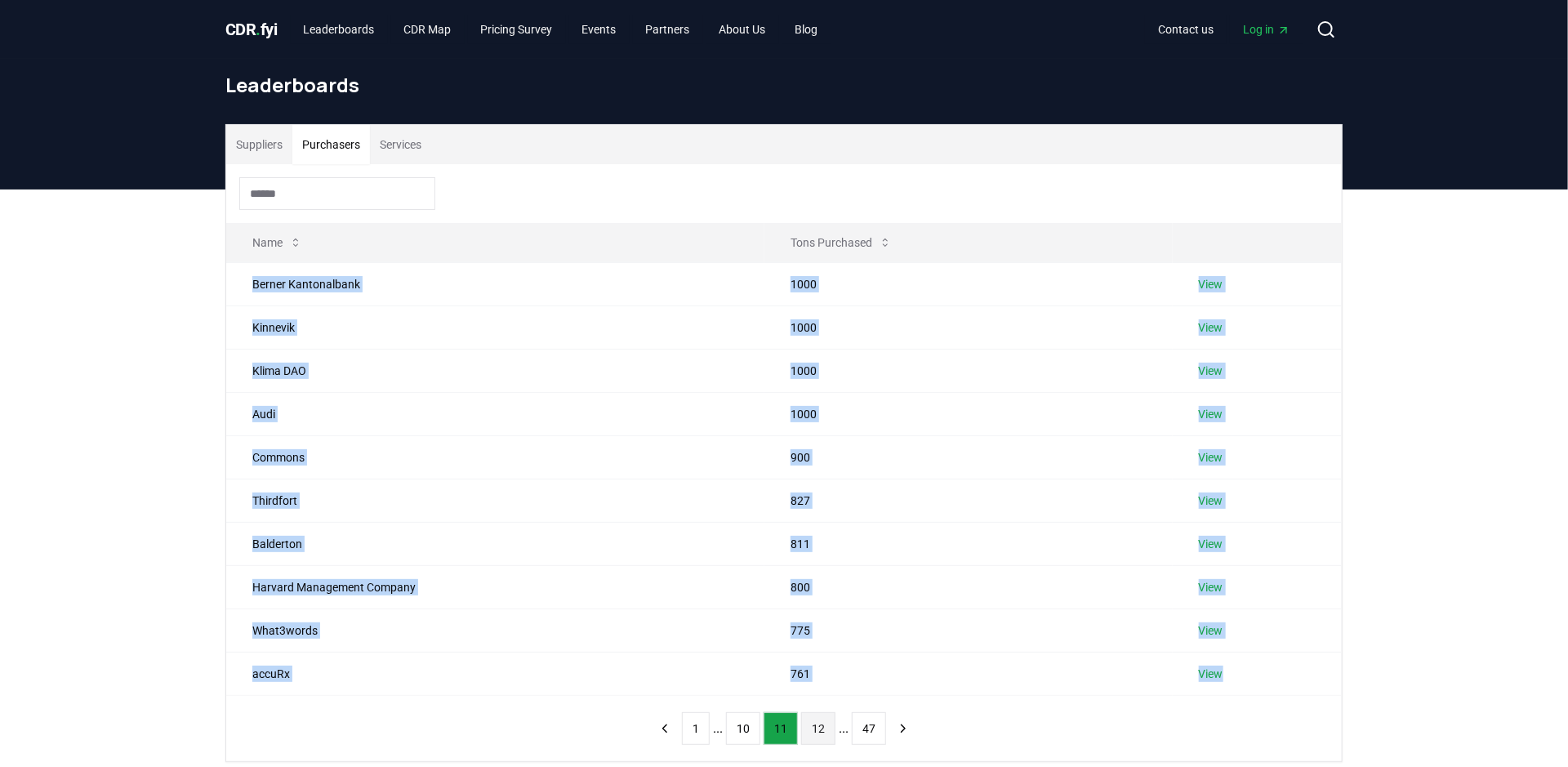 click on "12" at bounding box center (818, 729) 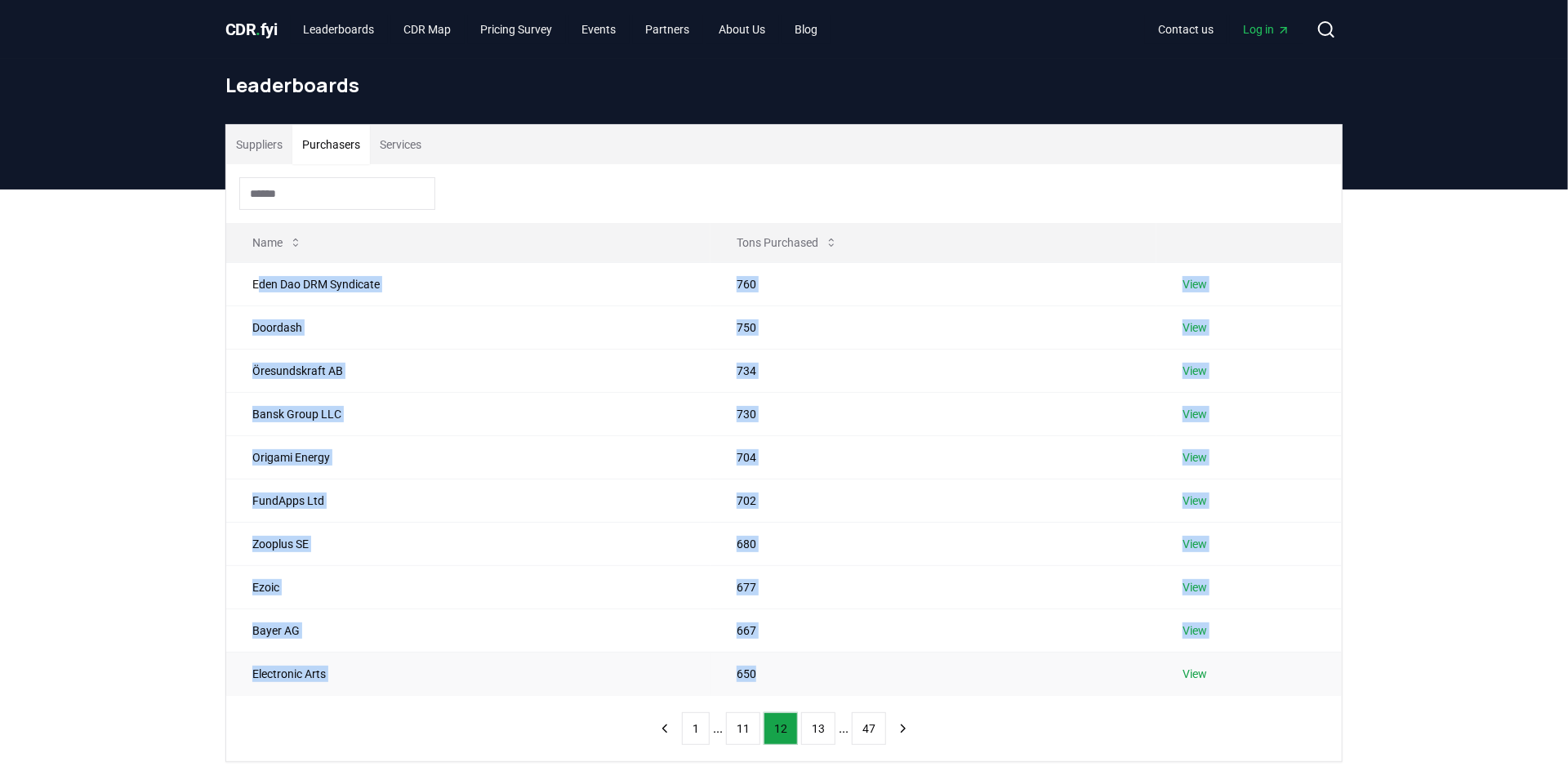 drag, startPoint x: 255, startPoint y: 279, endPoint x: 1113, endPoint y: 673, distance: 944.14 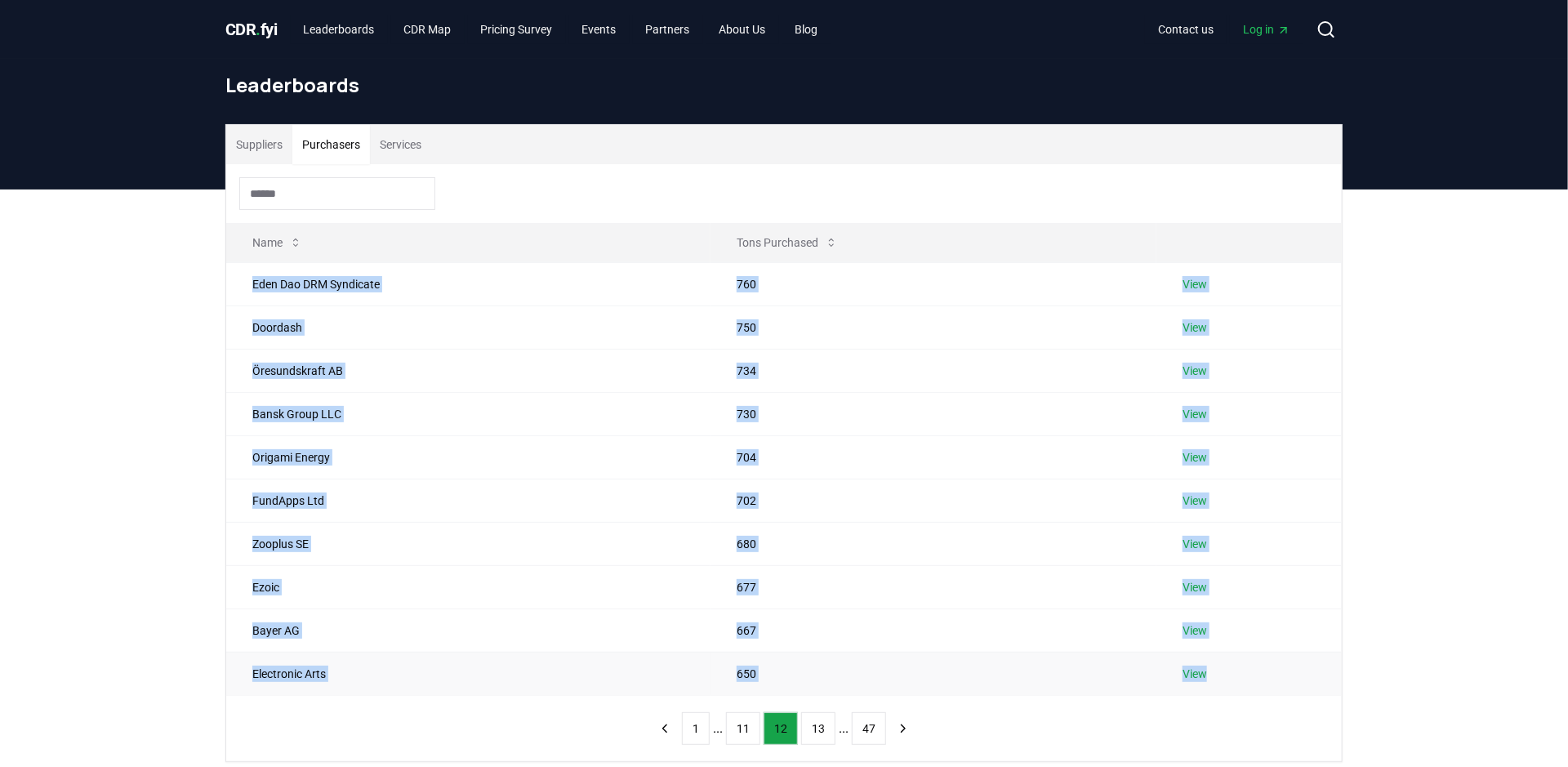 drag, startPoint x: 255, startPoint y: 279, endPoint x: 1282, endPoint y: 676, distance: 1101.0622 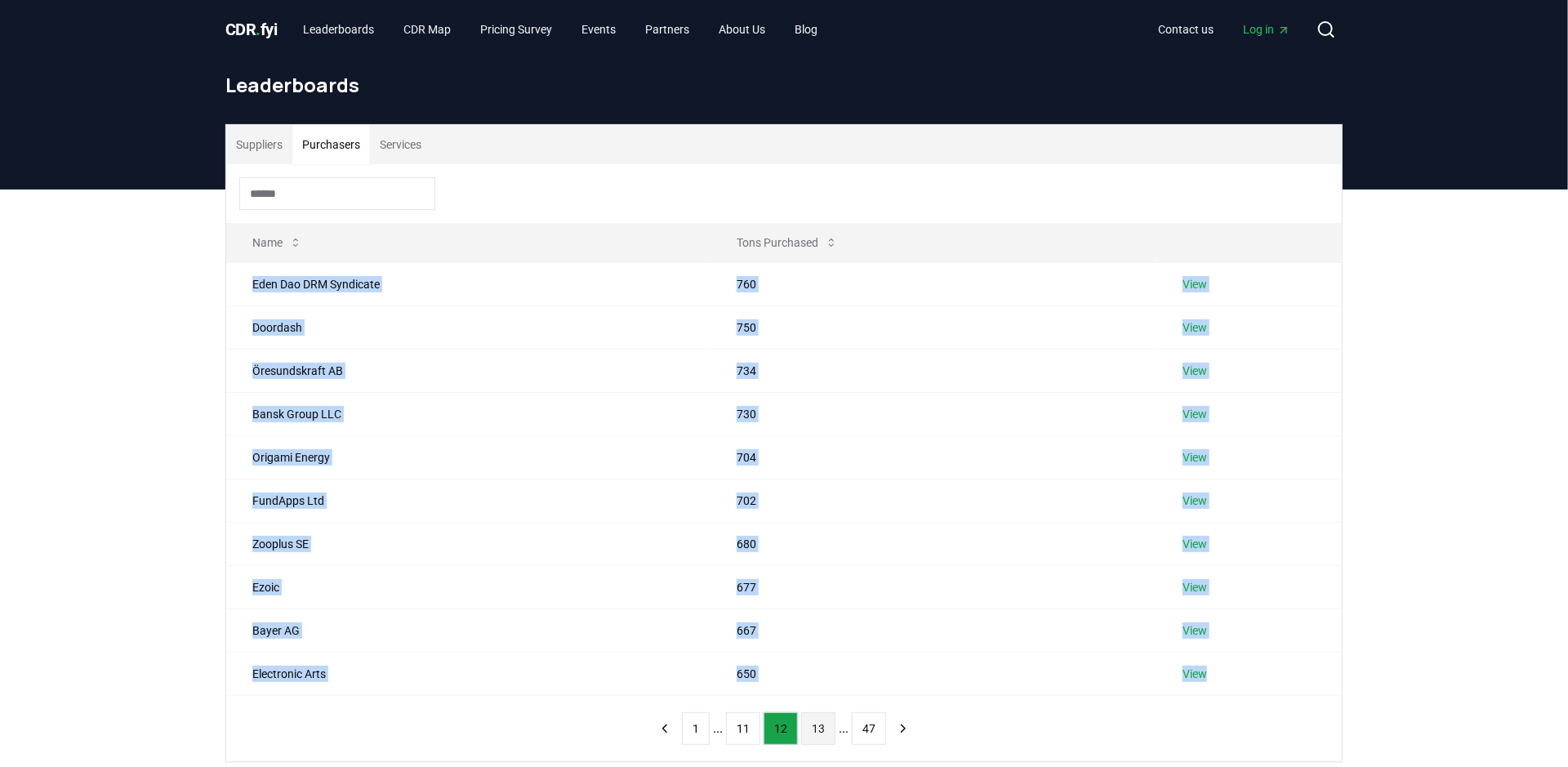 click on "13" at bounding box center (818, 729) 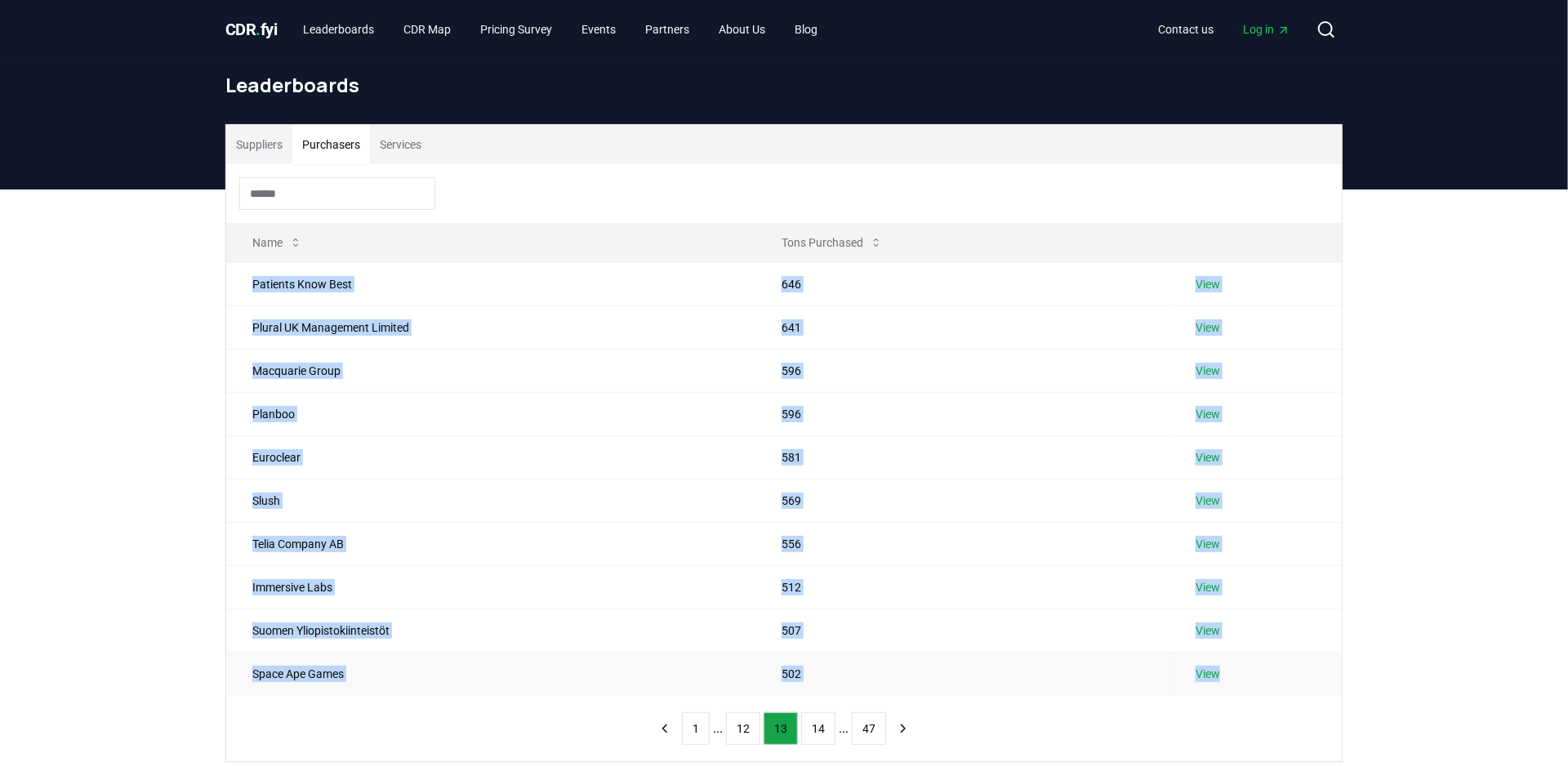 drag, startPoint x: 252, startPoint y: 285, endPoint x: 1249, endPoint y: 672, distance: 1069.4756 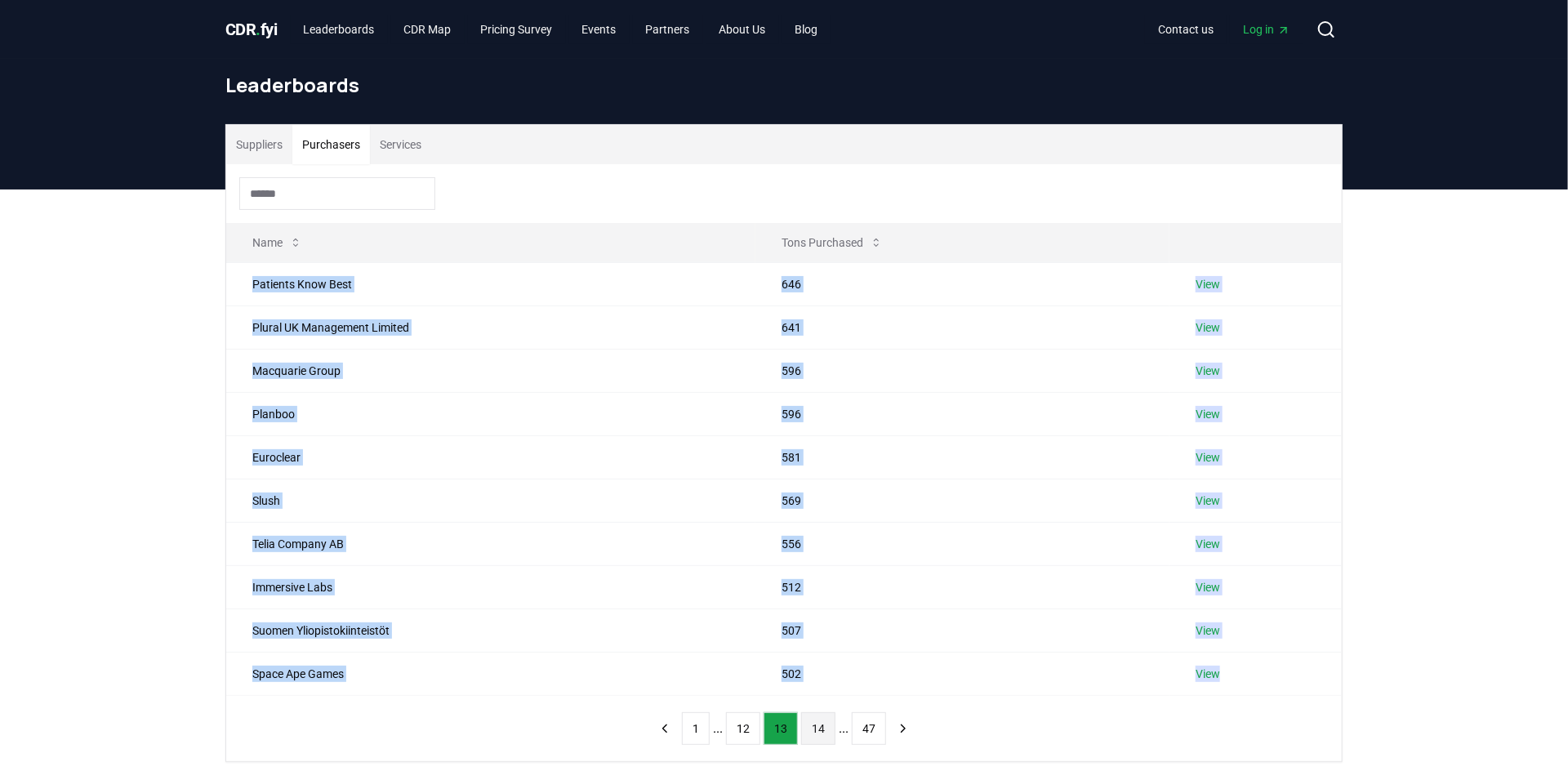 click on "14" at bounding box center (818, 729) 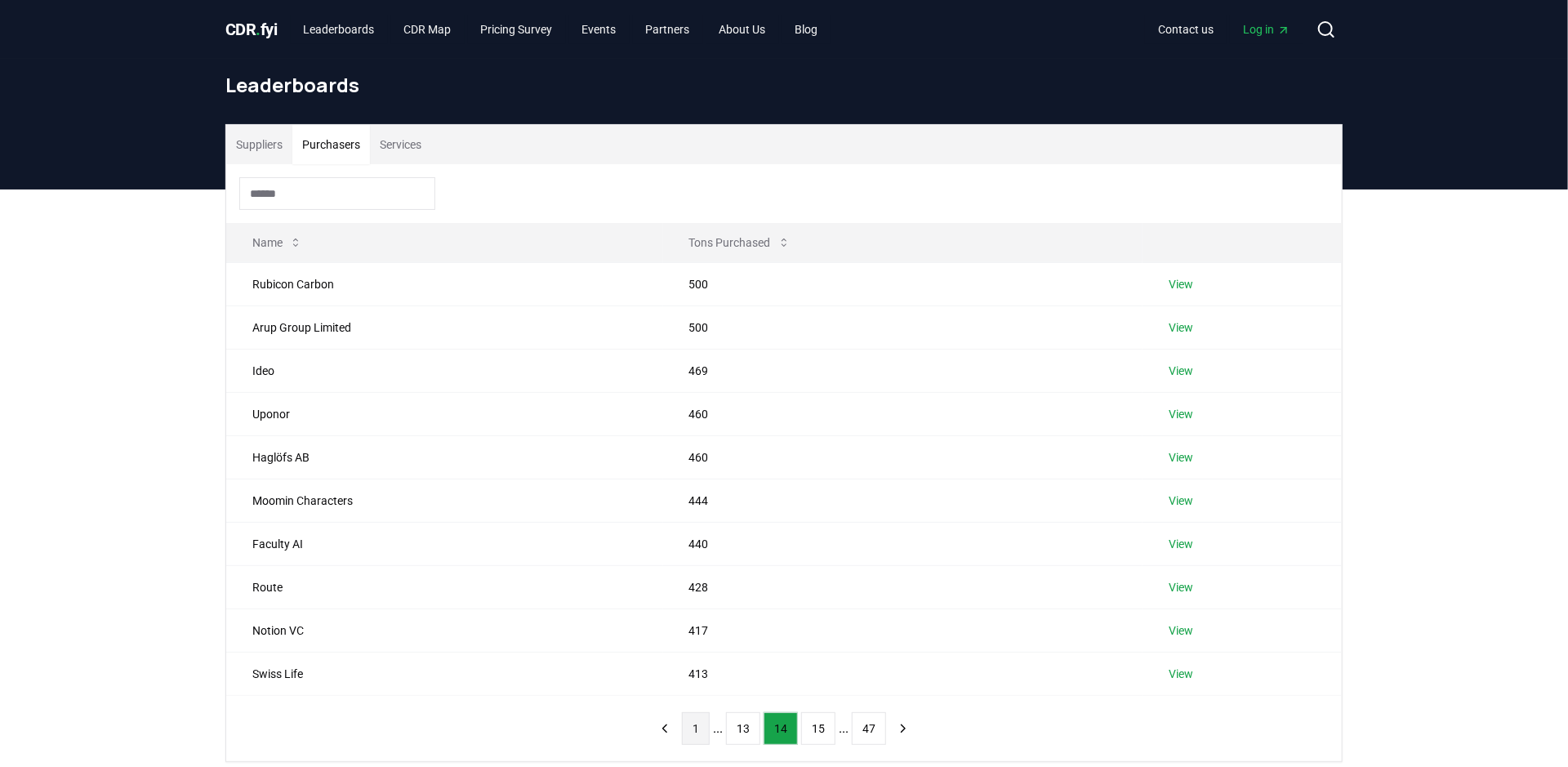 click on "1" at bounding box center [696, 729] 